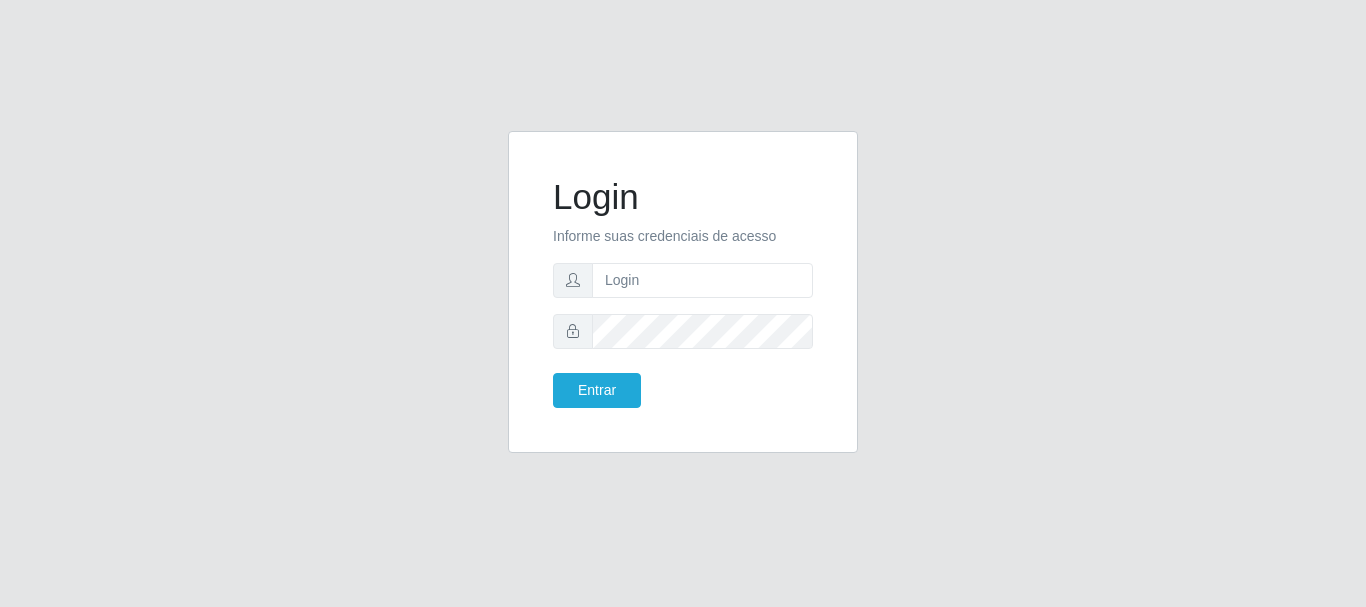 scroll, scrollTop: 0, scrollLeft: 0, axis: both 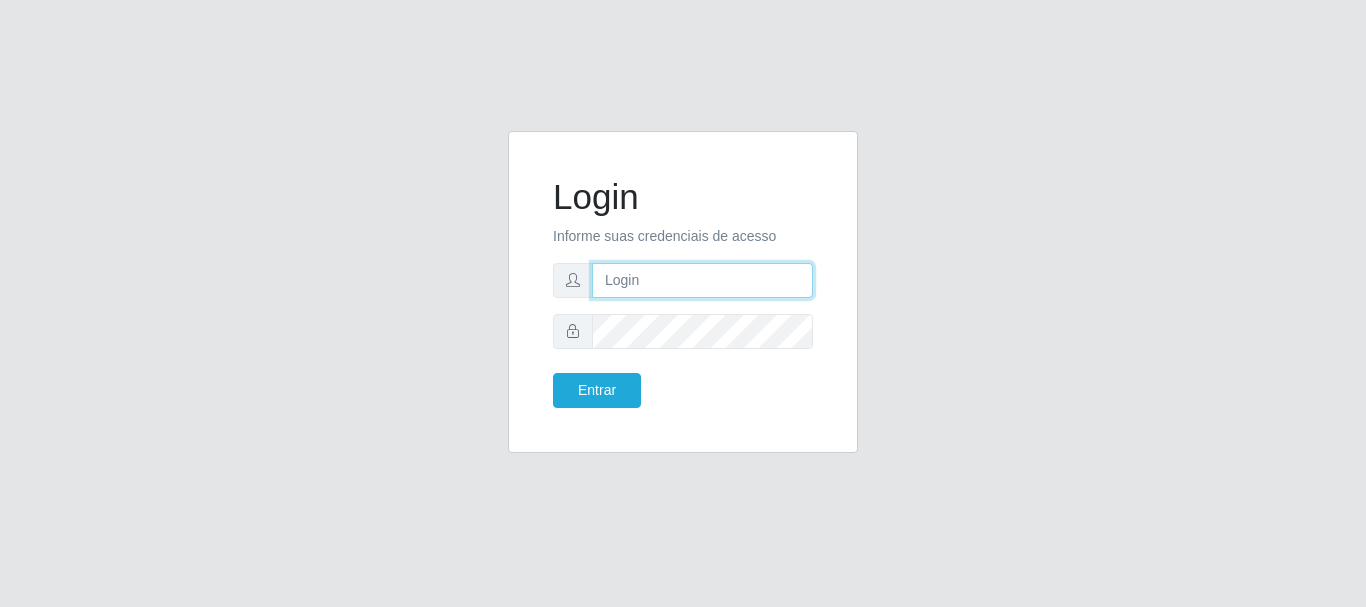 click at bounding box center (702, 280) 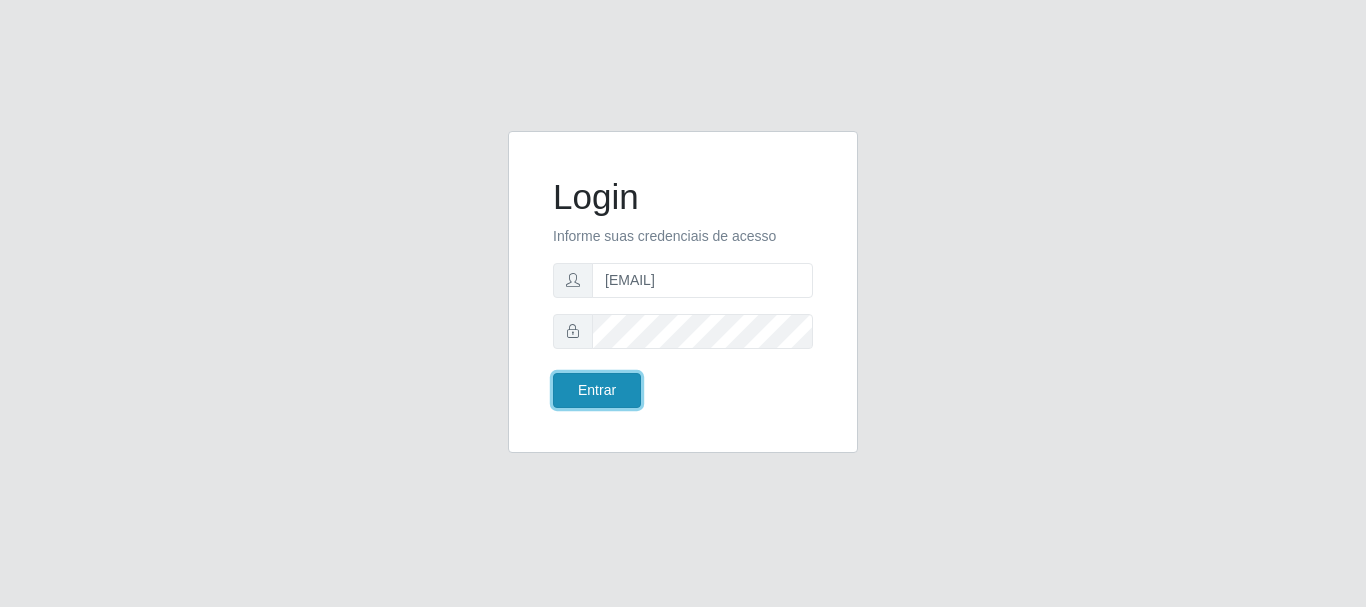 click on "Entrar" at bounding box center [597, 390] 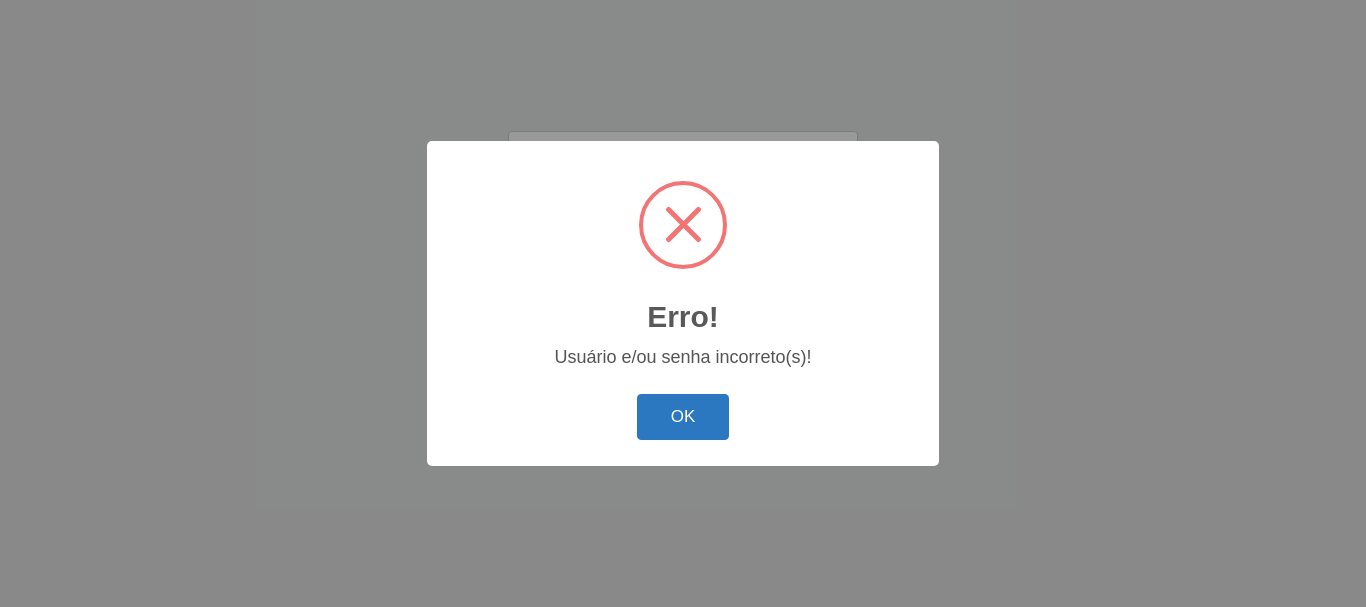 click on "OK" at bounding box center (683, 417) 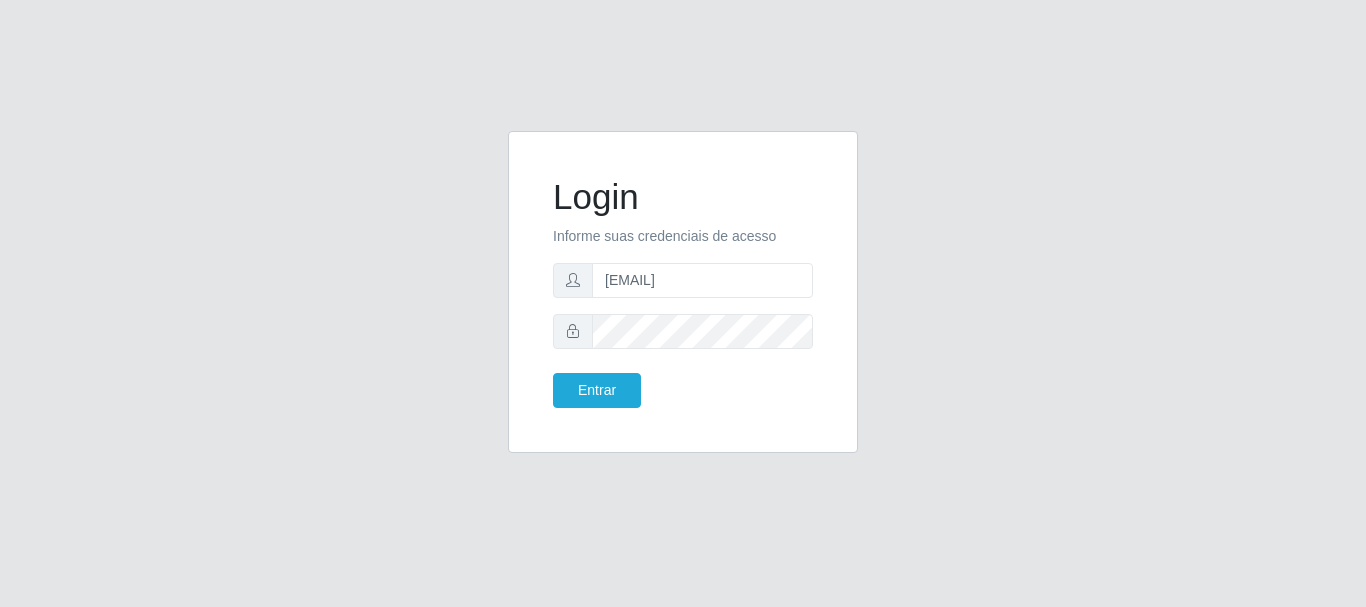 click at bounding box center [573, 331] 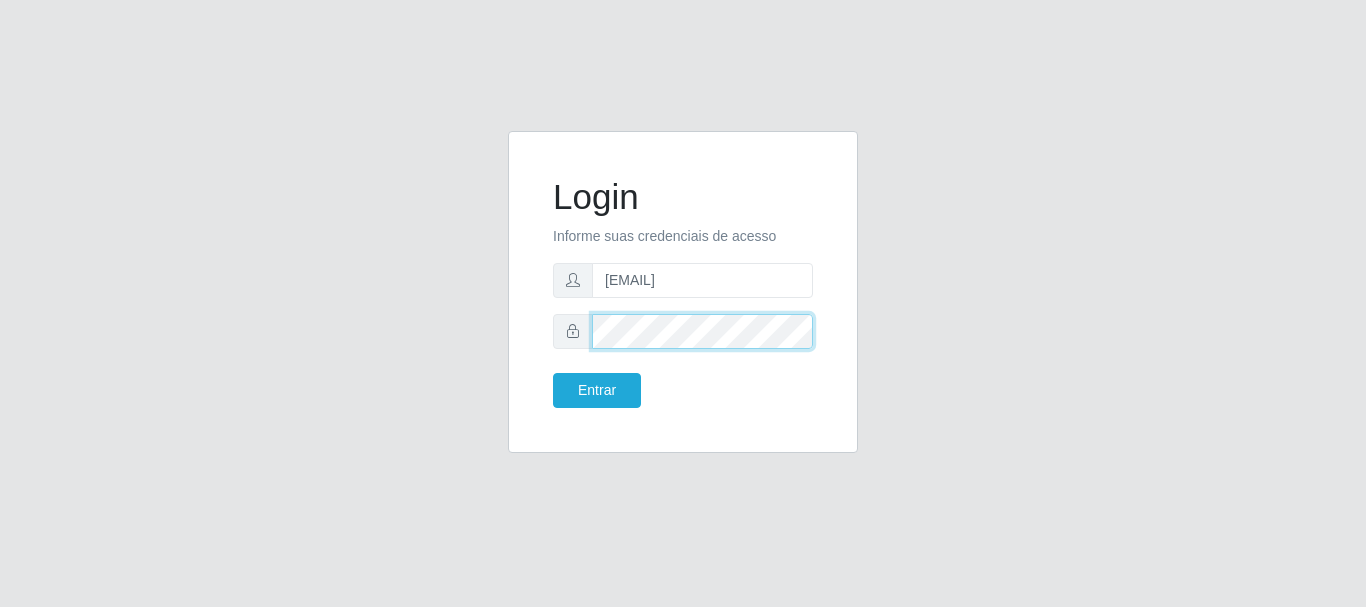 click on "Login Informe suas credenciais de acesso [EMAIL] Entrar" at bounding box center [683, 292] 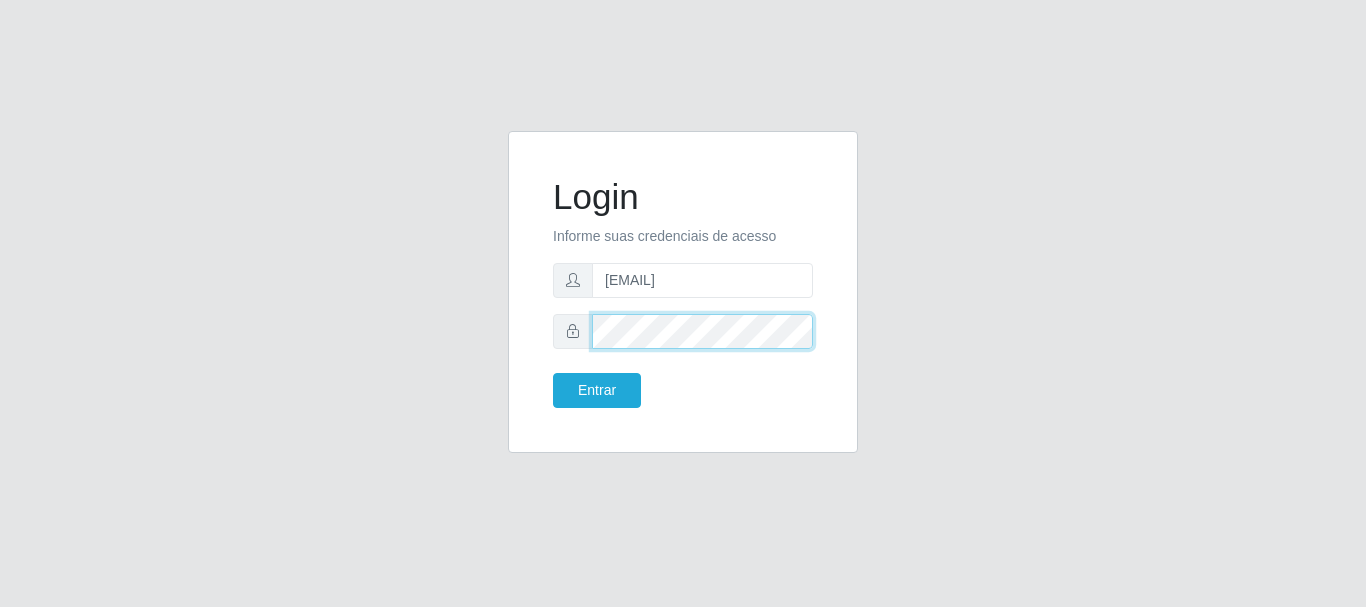 click on "Entrar" at bounding box center (597, 390) 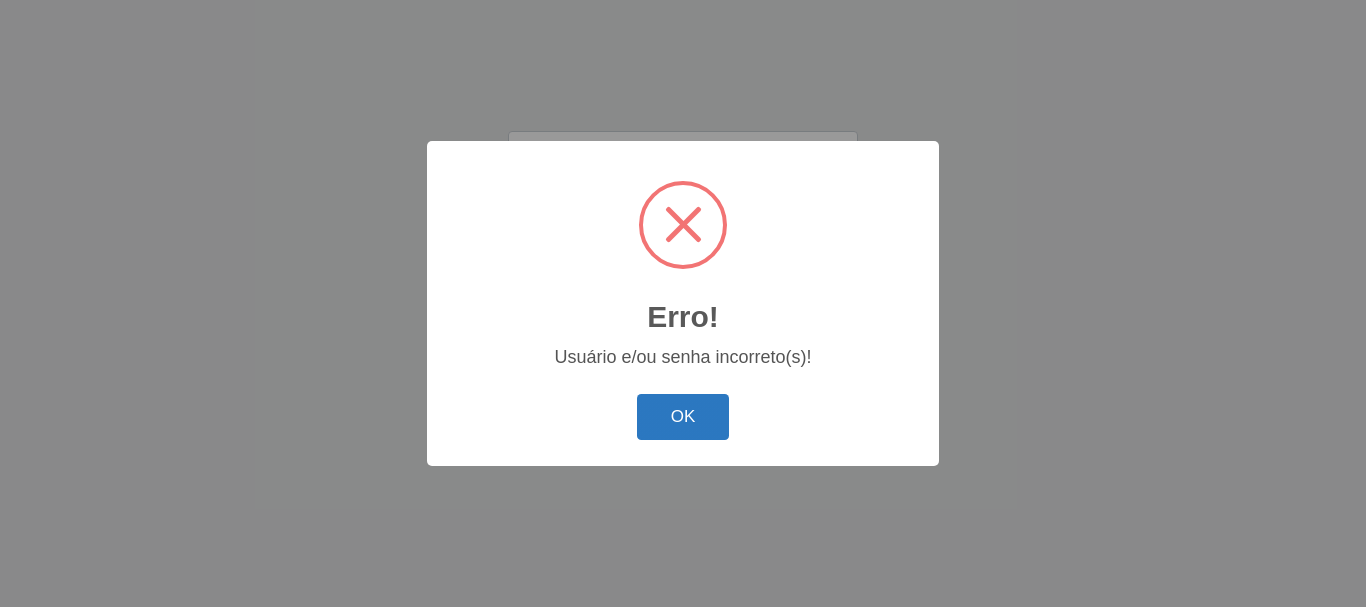 click on "OK" at bounding box center (683, 417) 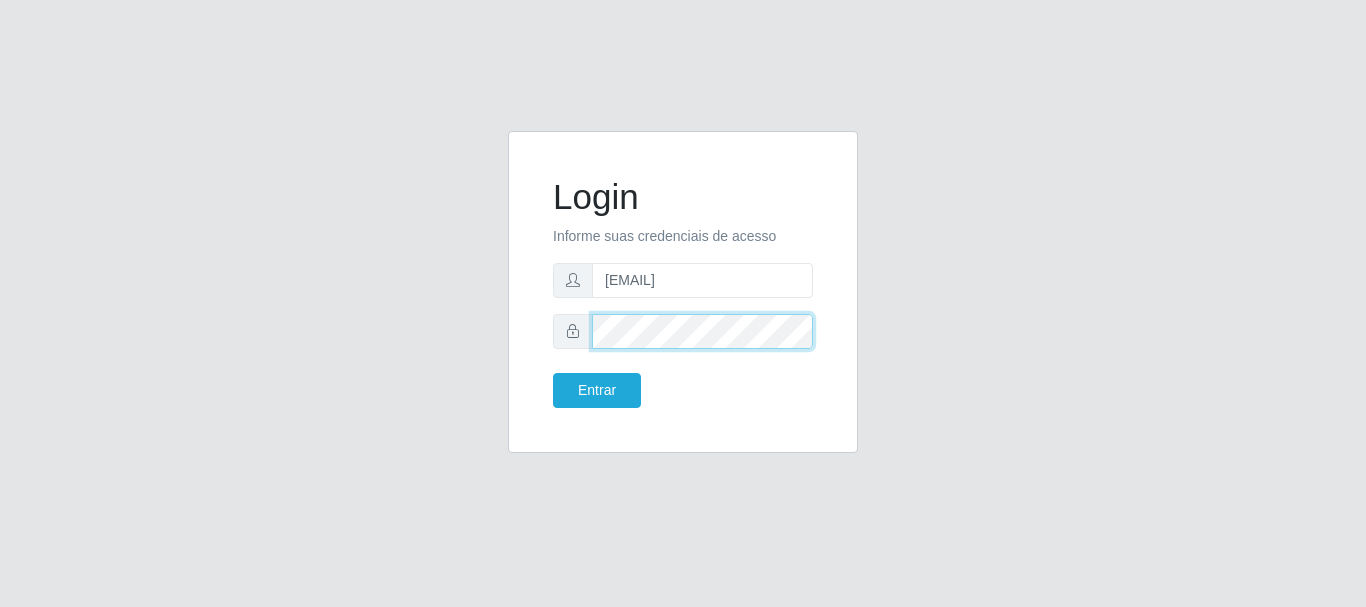 click on "Login Informe suas credenciais de acesso [EMAIL] Entrar" at bounding box center (683, 292) 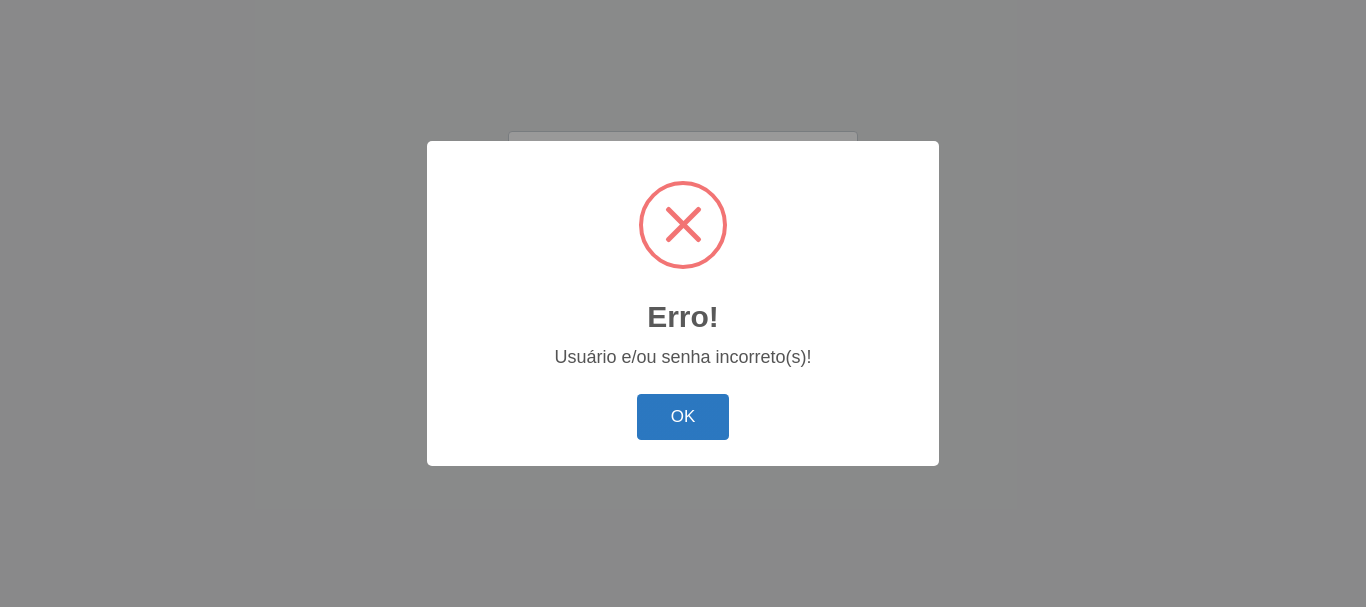 click on "OK" at bounding box center (683, 417) 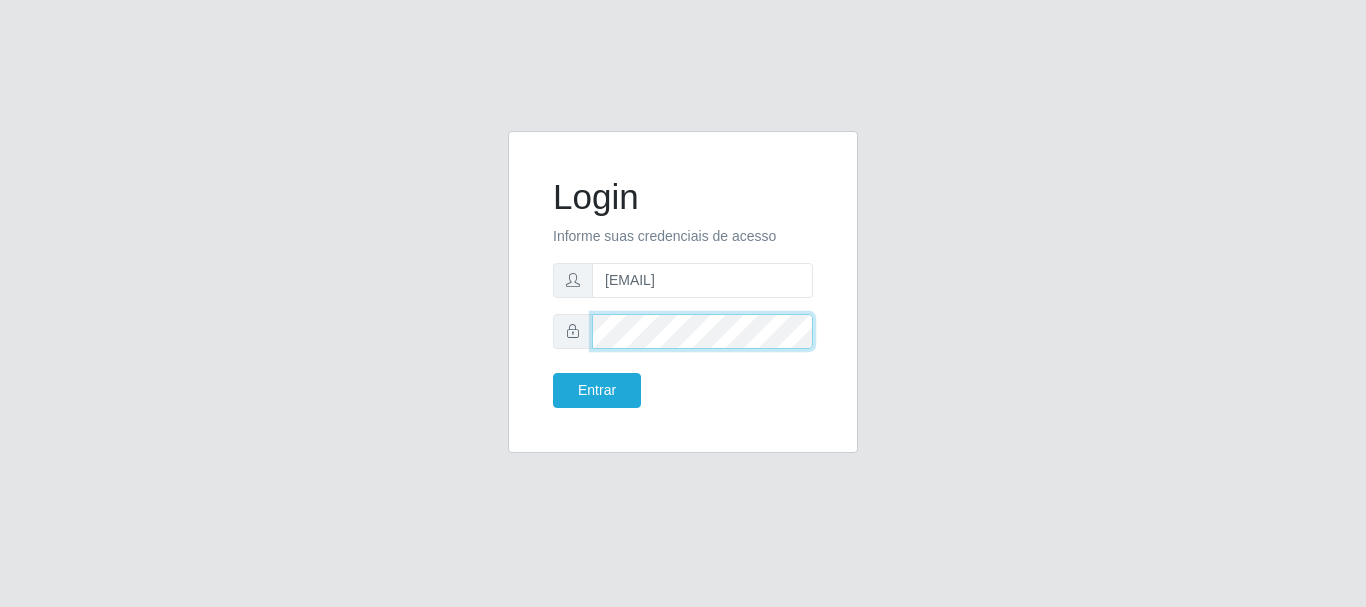 click on "Login Informe suas credenciais de acesso [EMAIL] Entrar" at bounding box center (683, 304) 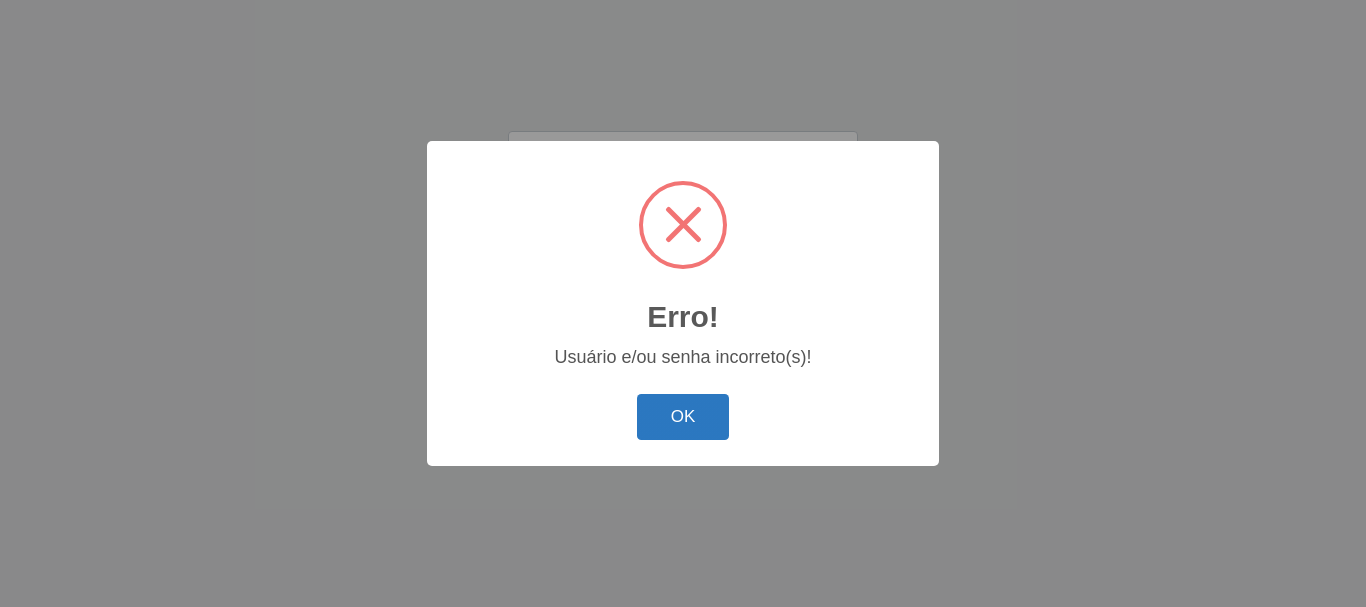 click on "OK" at bounding box center (683, 417) 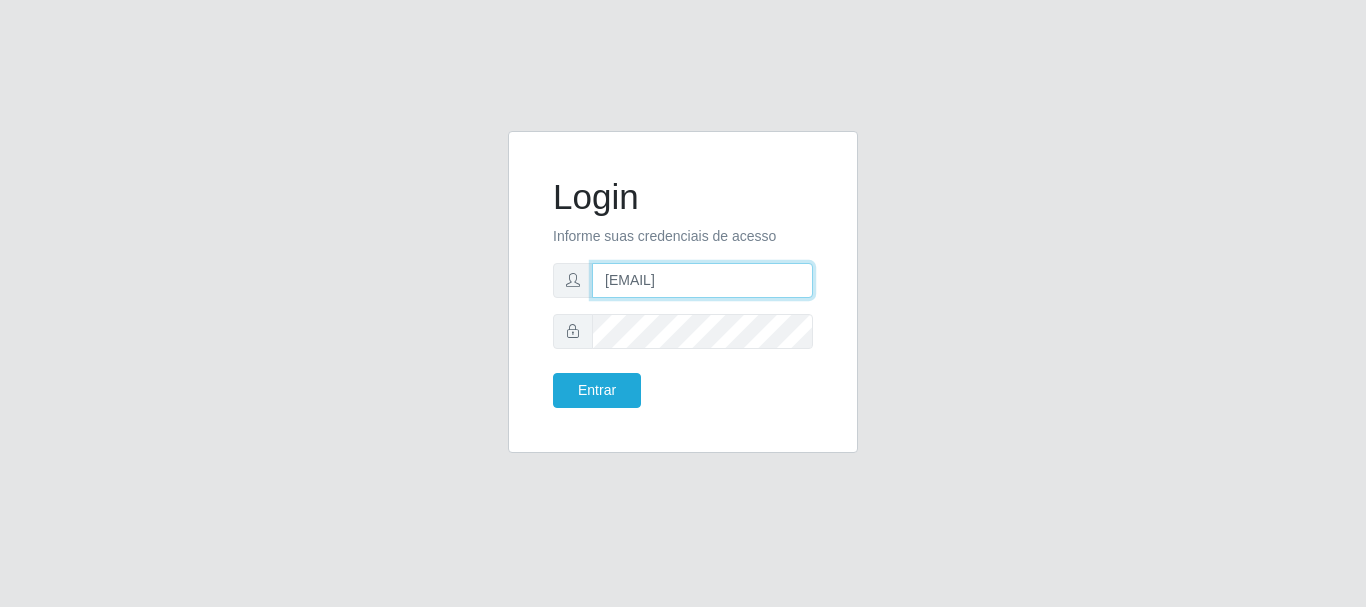 click on "[EMAIL]" at bounding box center [702, 280] 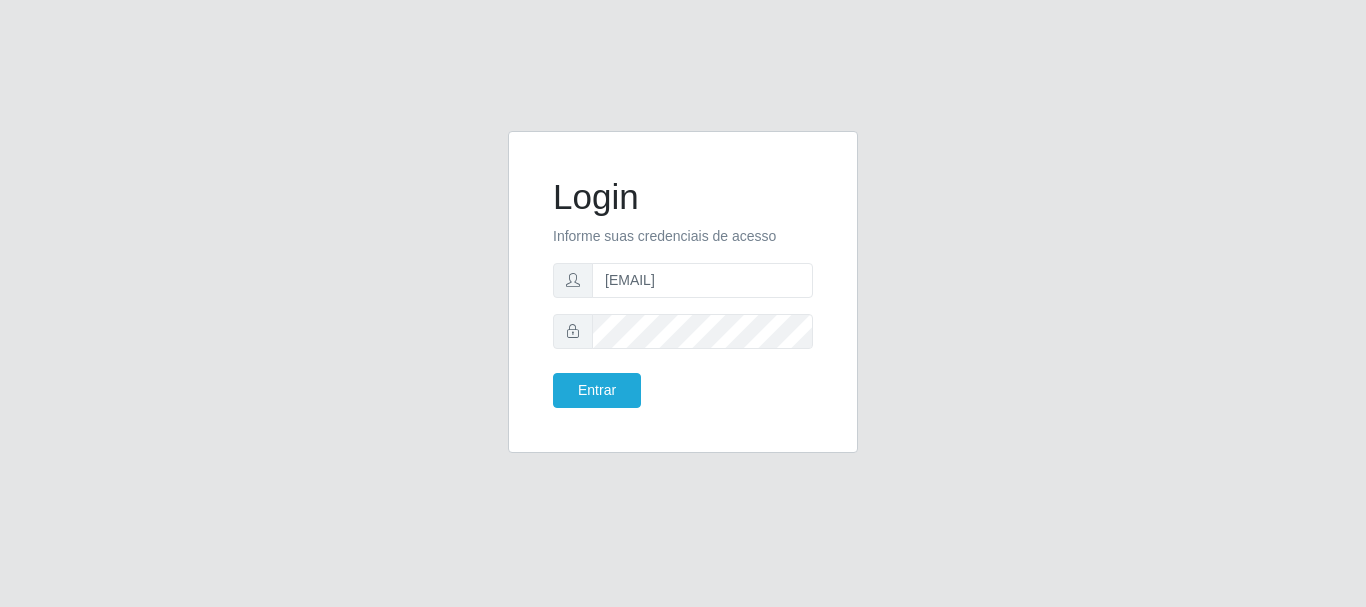 drag, startPoint x: 975, startPoint y: 281, endPoint x: 800, endPoint y: 258, distance: 176.50496 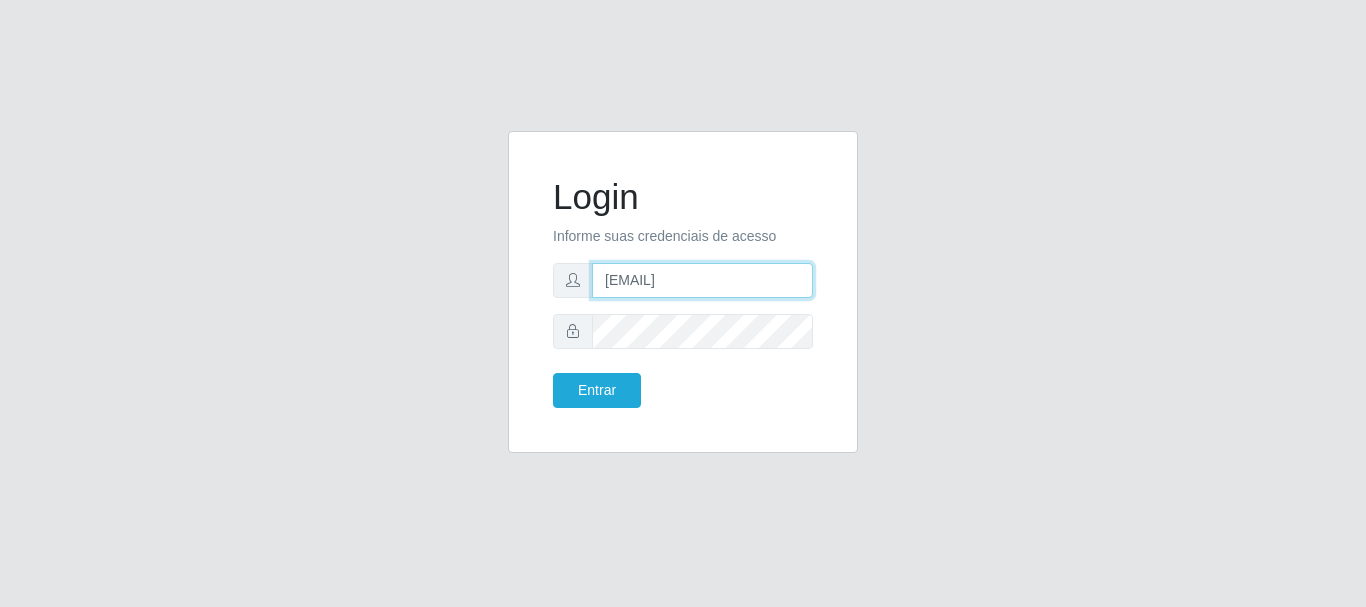 click on "[EMAIL]" at bounding box center (702, 280) 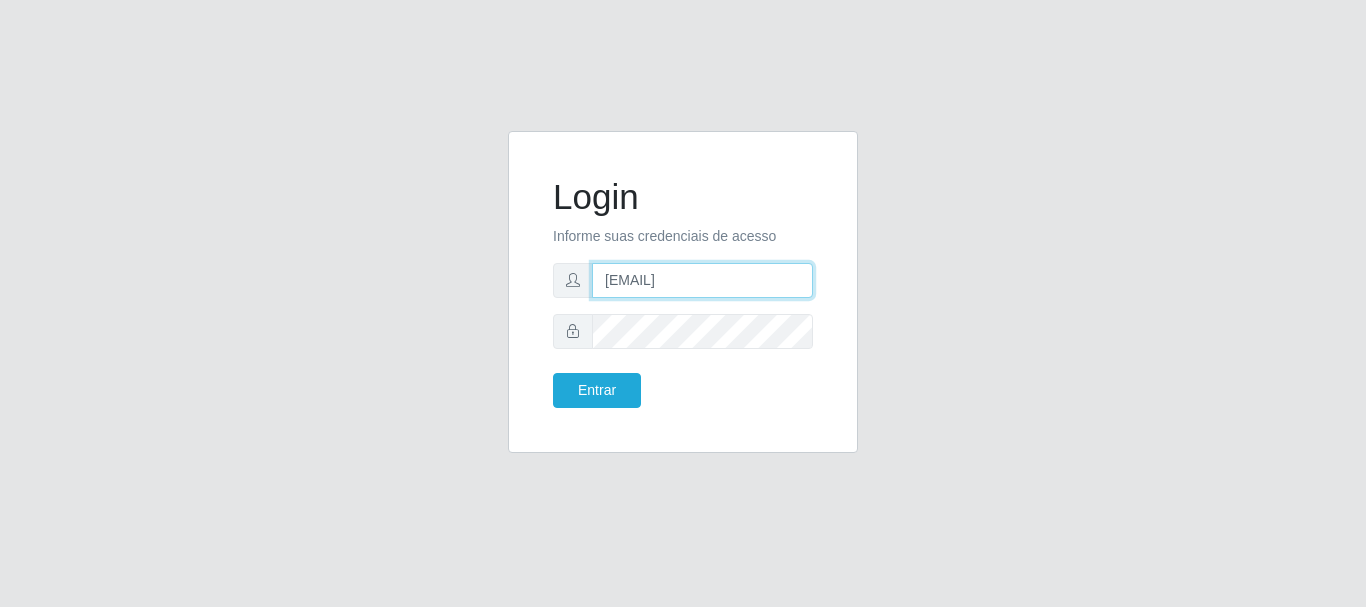 scroll, scrollTop: 0, scrollLeft: 35, axis: horizontal 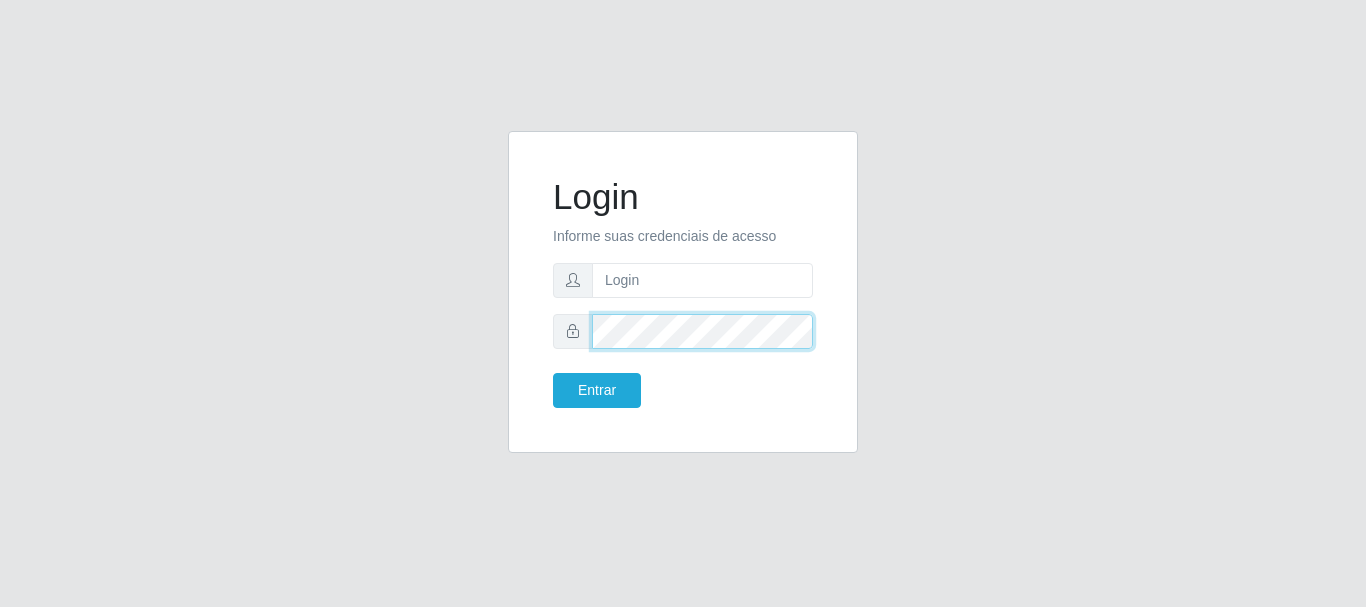 click on "Login Informe suas credenciais de acesso Entrar" at bounding box center [683, 304] 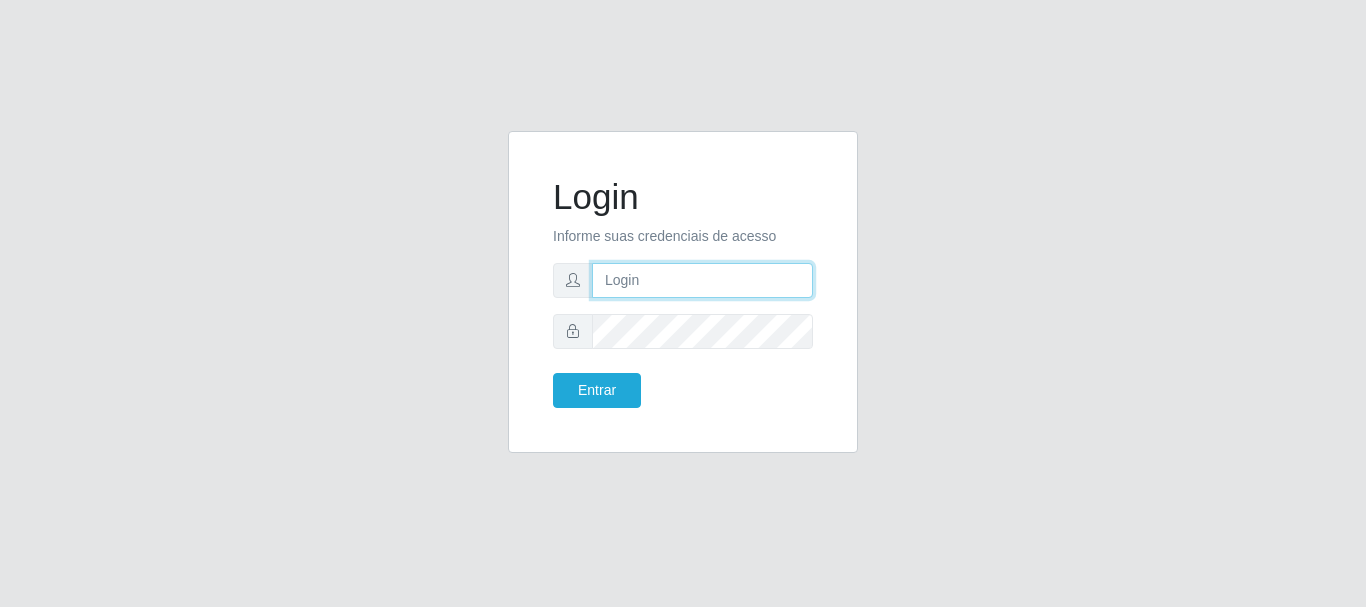 click at bounding box center [702, 280] 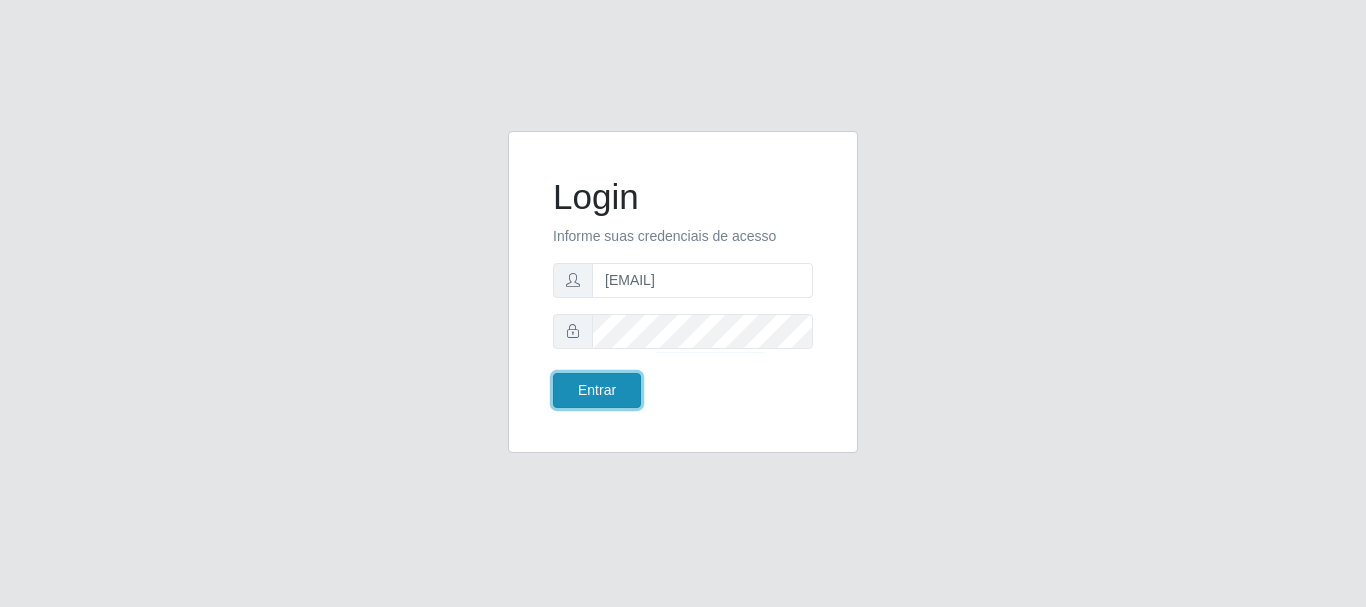 click on "Entrar" at bounding box center (597, 390) 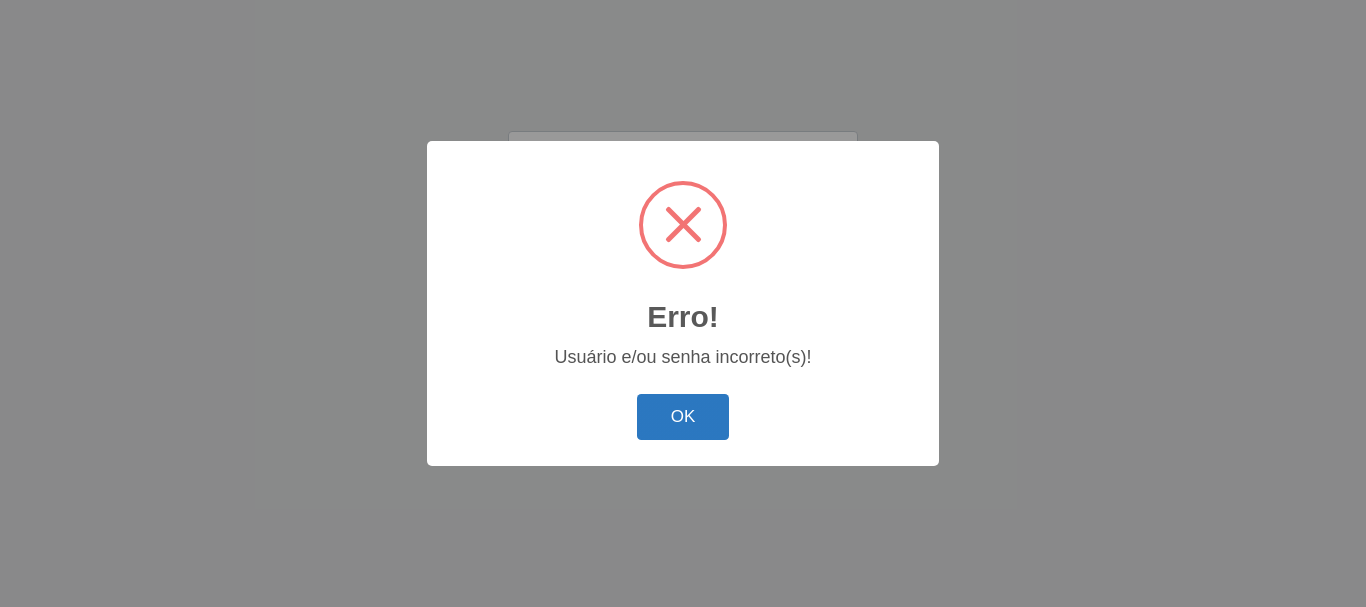 click on "OK" at bounding box center [683, 417] 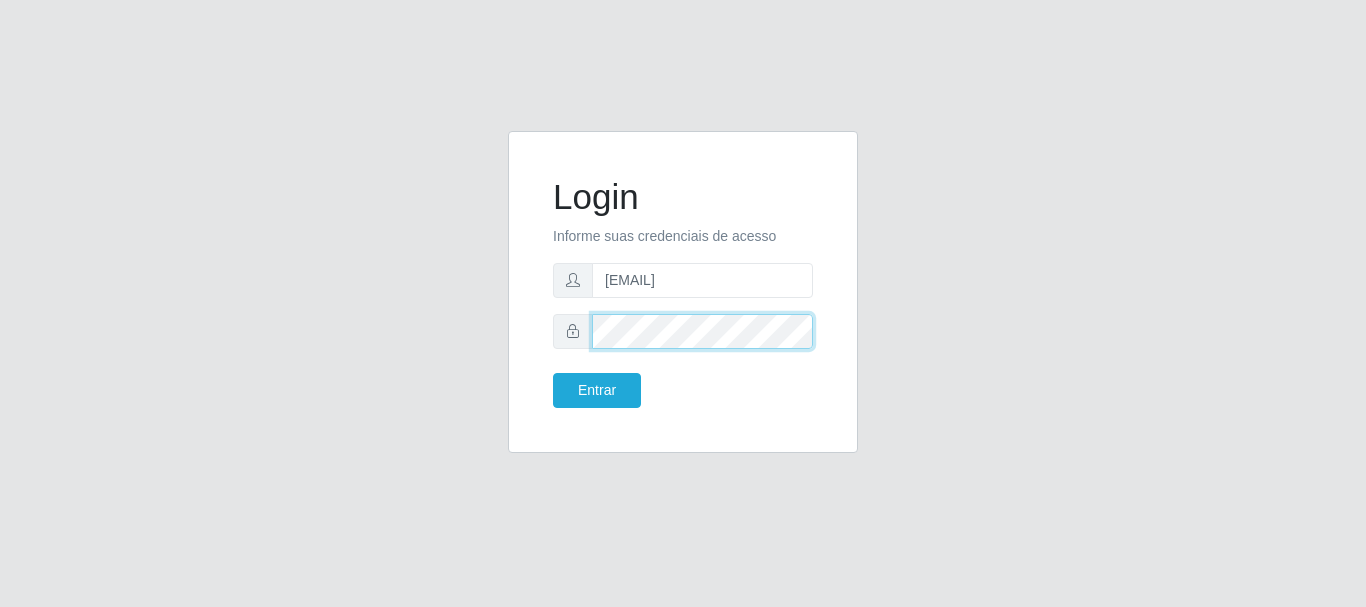 click on "Login Informe suas credenciais de acesso [EMAIL] Entrar" at bounding box center [683, 304] 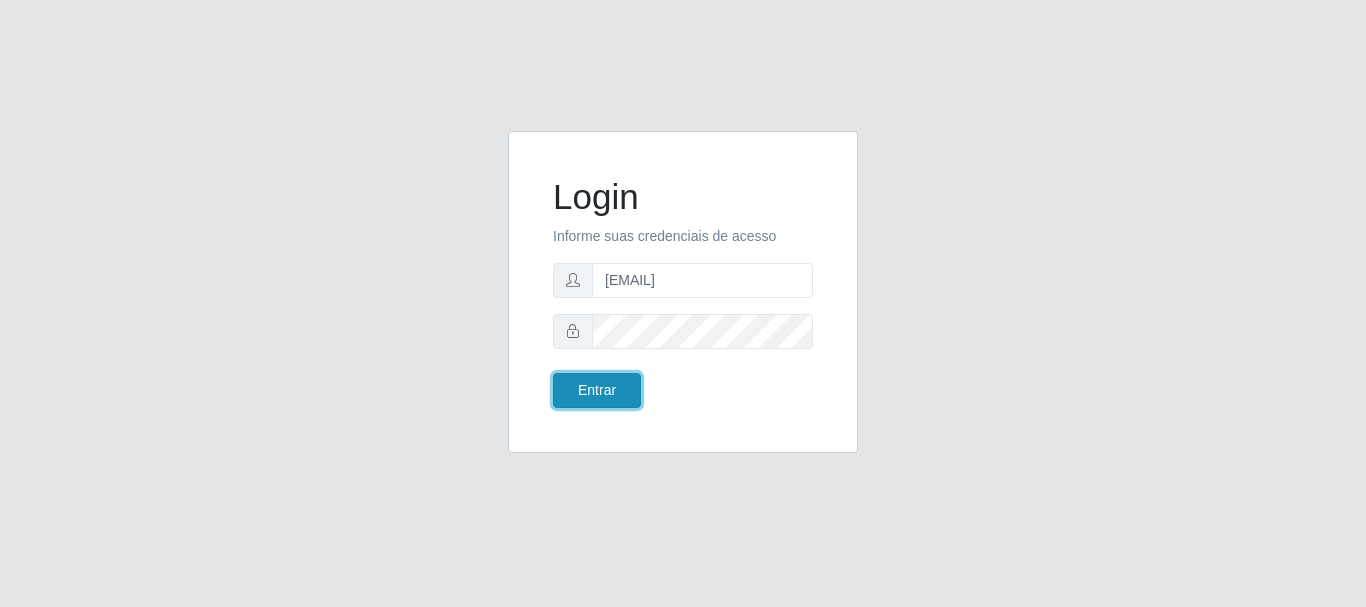 click on "Entrar" at bounding box center [597, 390] 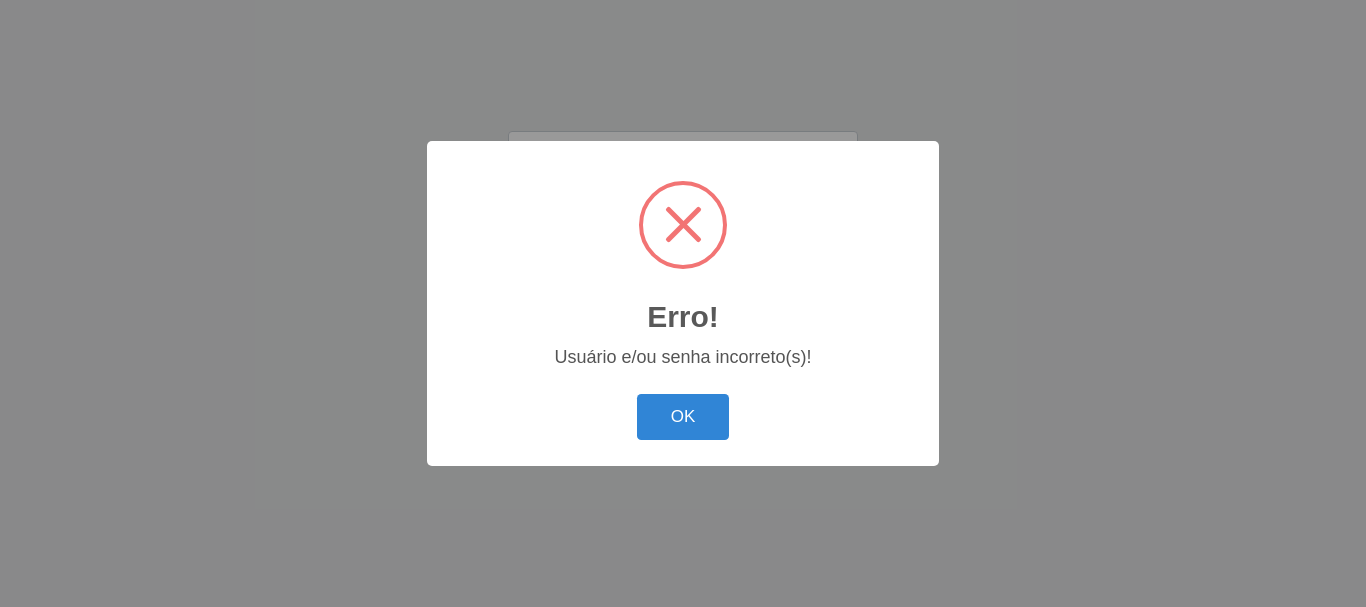 click on "OK Cancel" at bounding box center (683, 416) 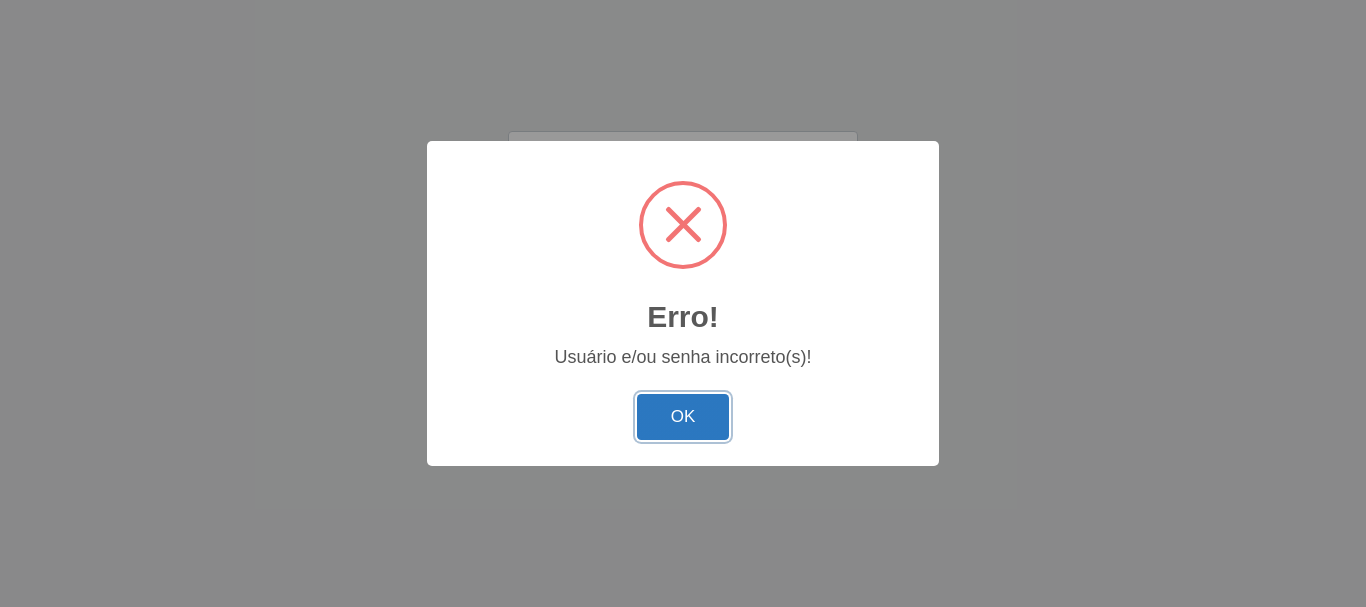 click on "OK" at bounding box center (683, 417) 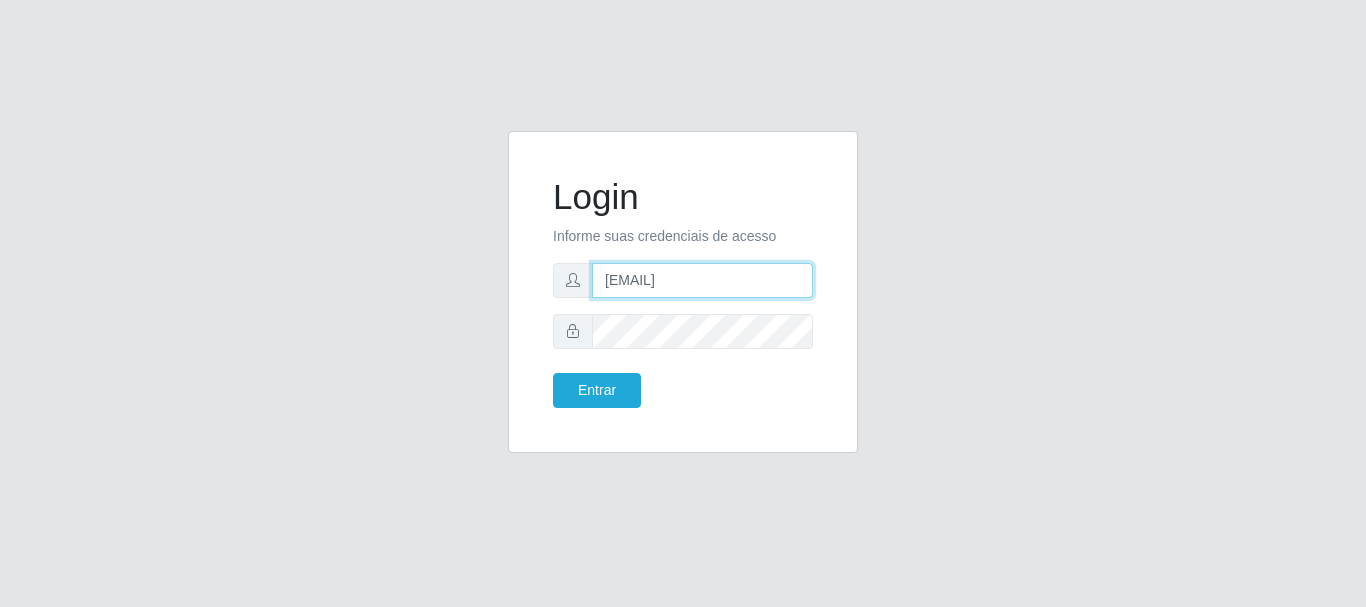 click on "[EMAIL]" at bounding box center [702, 280] 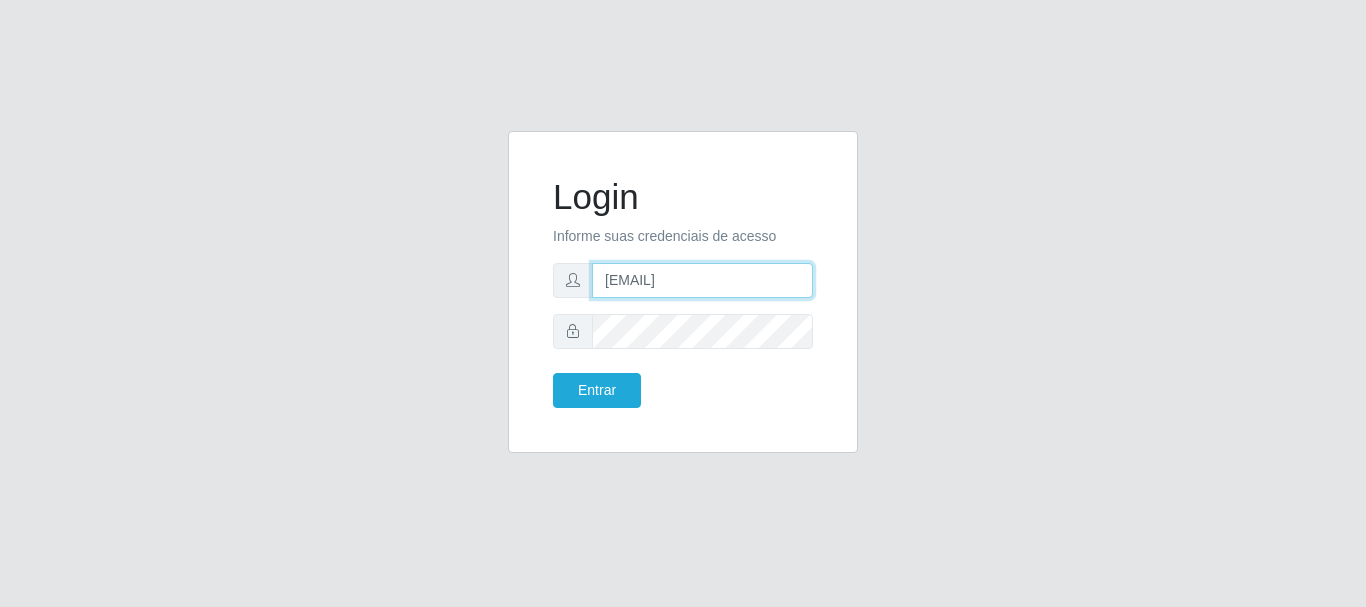 scroll, scrollTop: 0, scrollLeft: 51, axis: horizontal 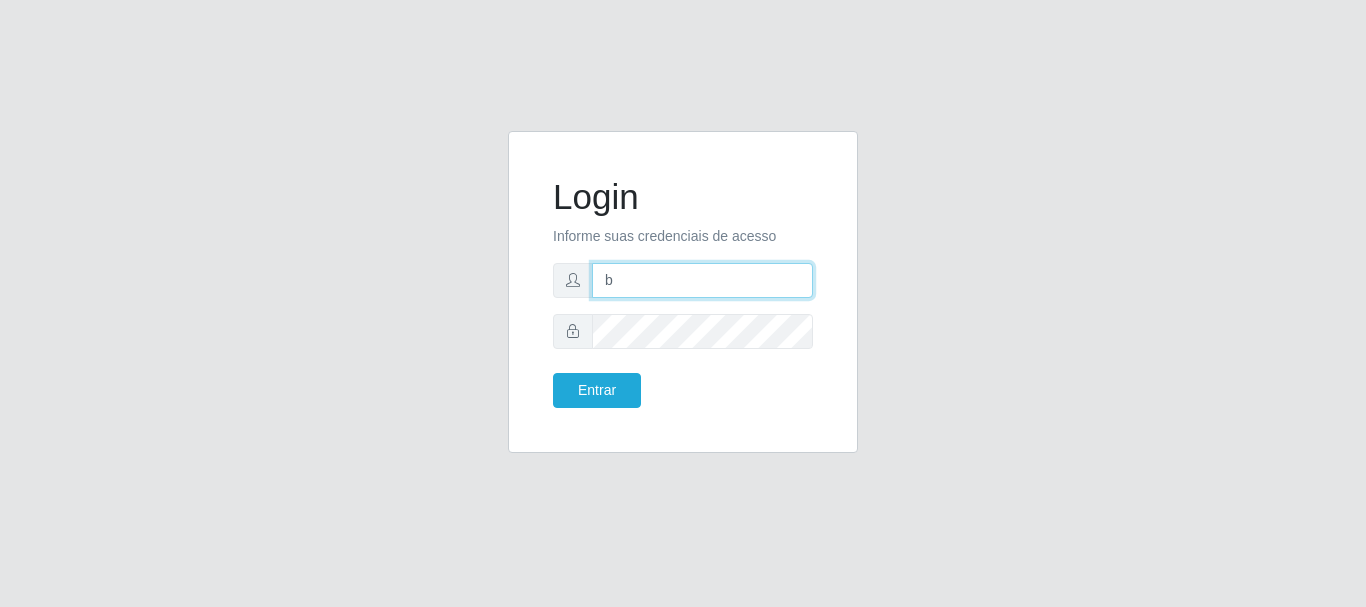 type on "[EMAIL]" 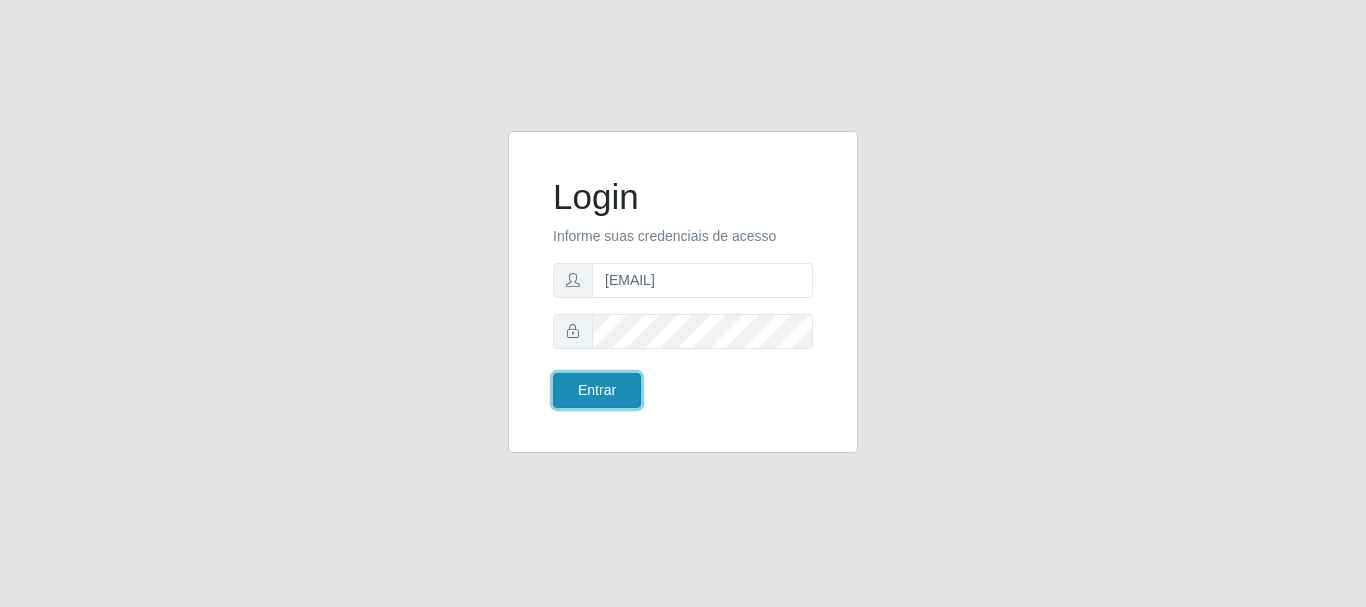 click on "Entrar" at bounding box center [597, 390] 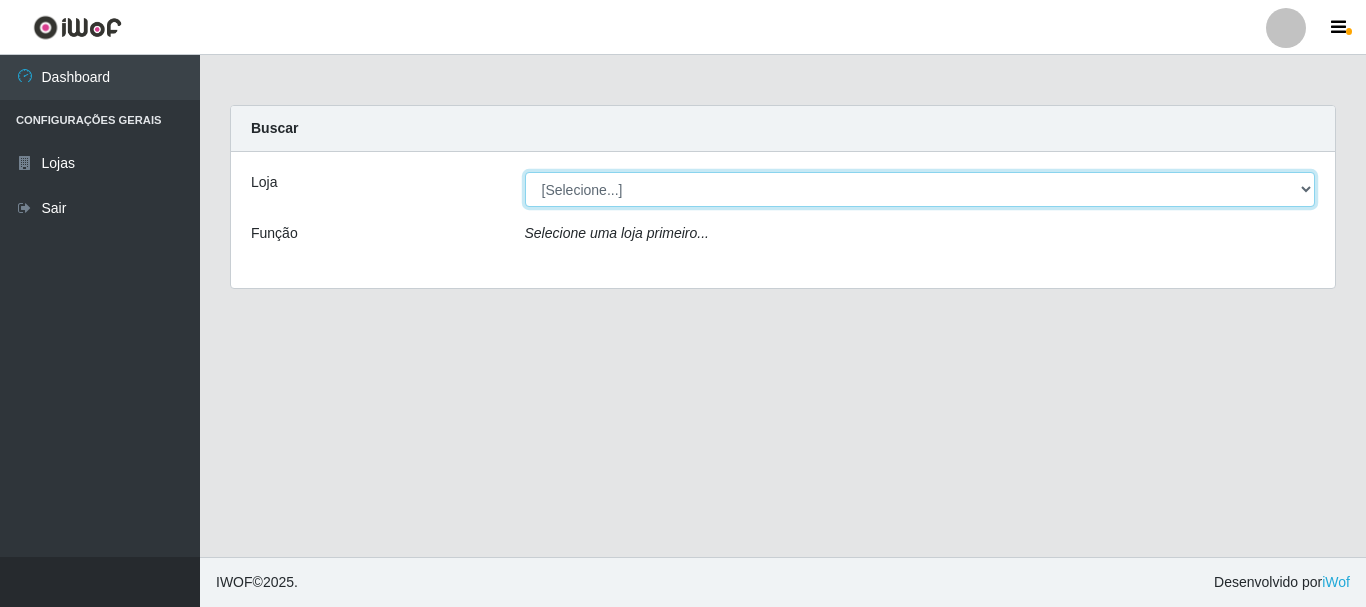 click on "[Selecione...] Queiroz Atacadão - [CITY]" at bounding box center (920, 189) 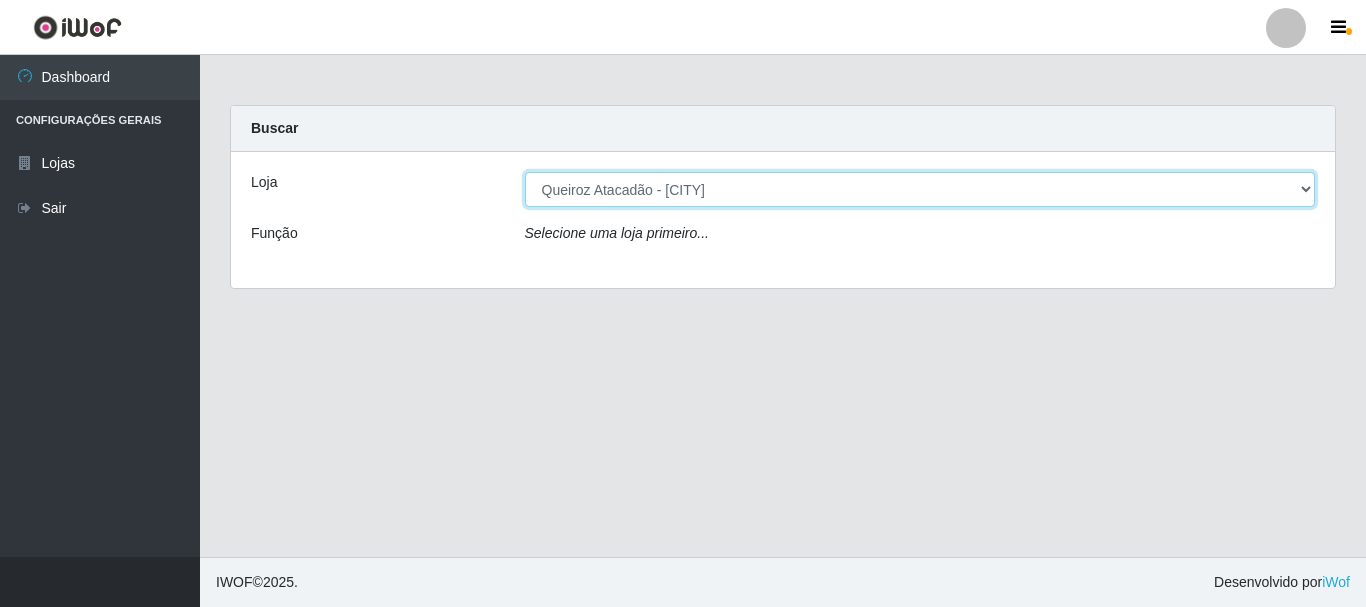 click on "[Selecione...] Queiroz Atacadão - [CITY]" at bounding box center (920, 189) 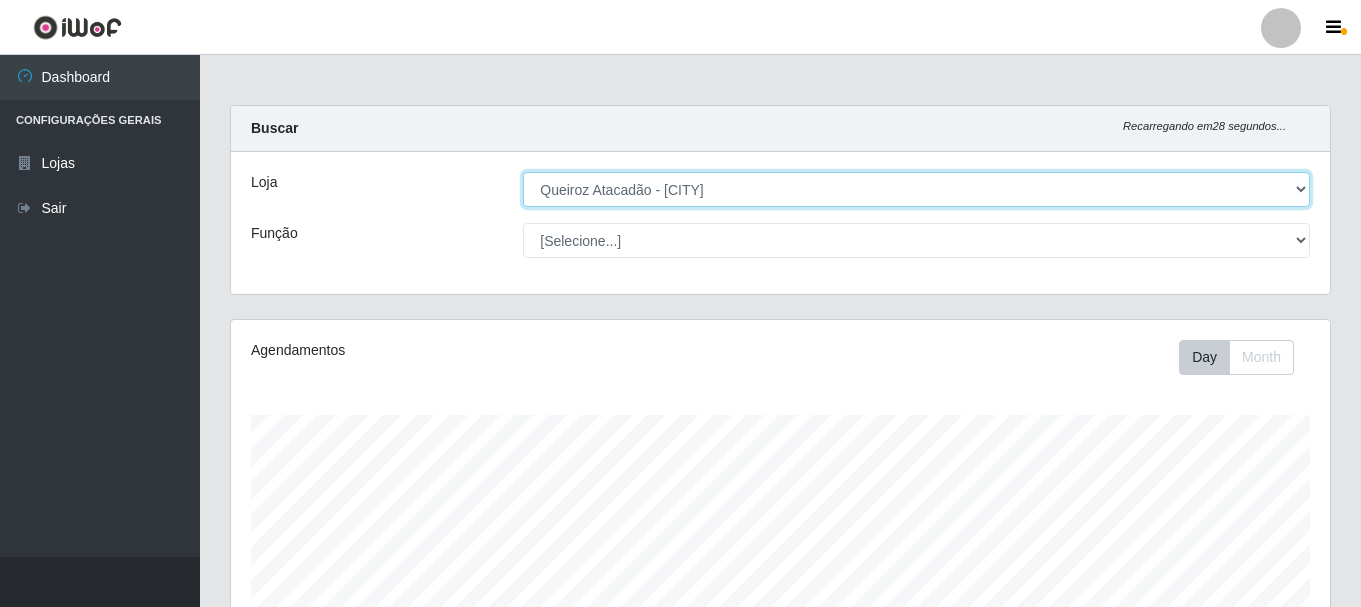scroll, scrollTop: 999585, scrollLeft: 998901, axis: both 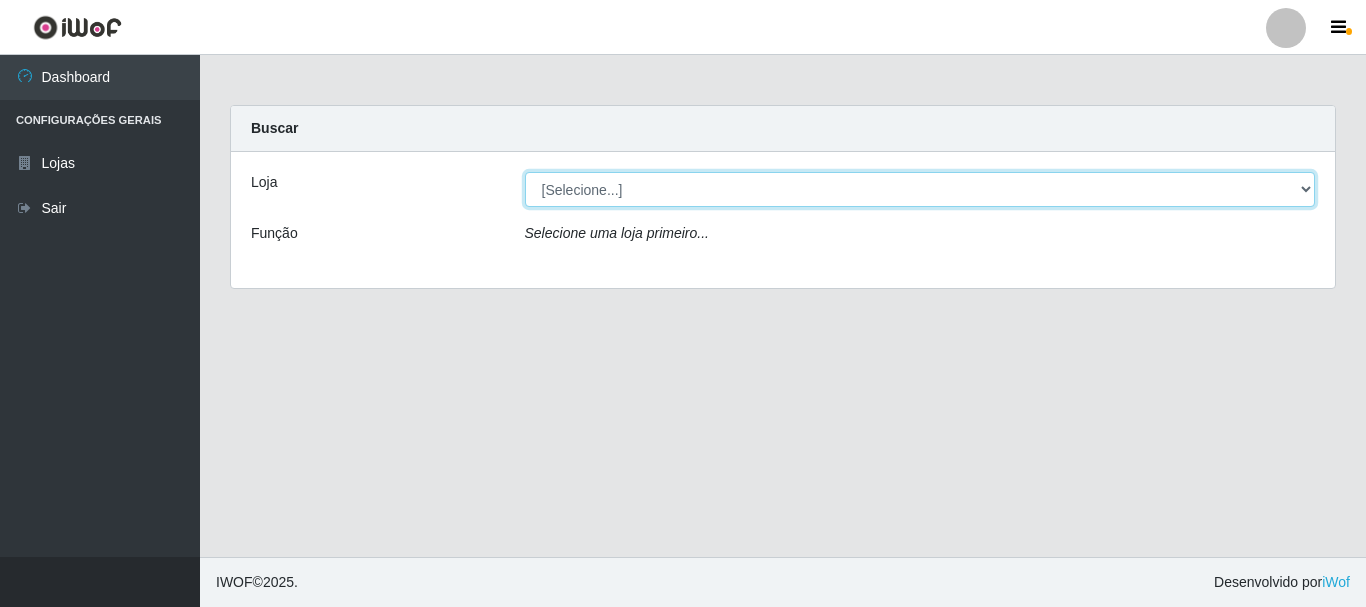 select on "464" 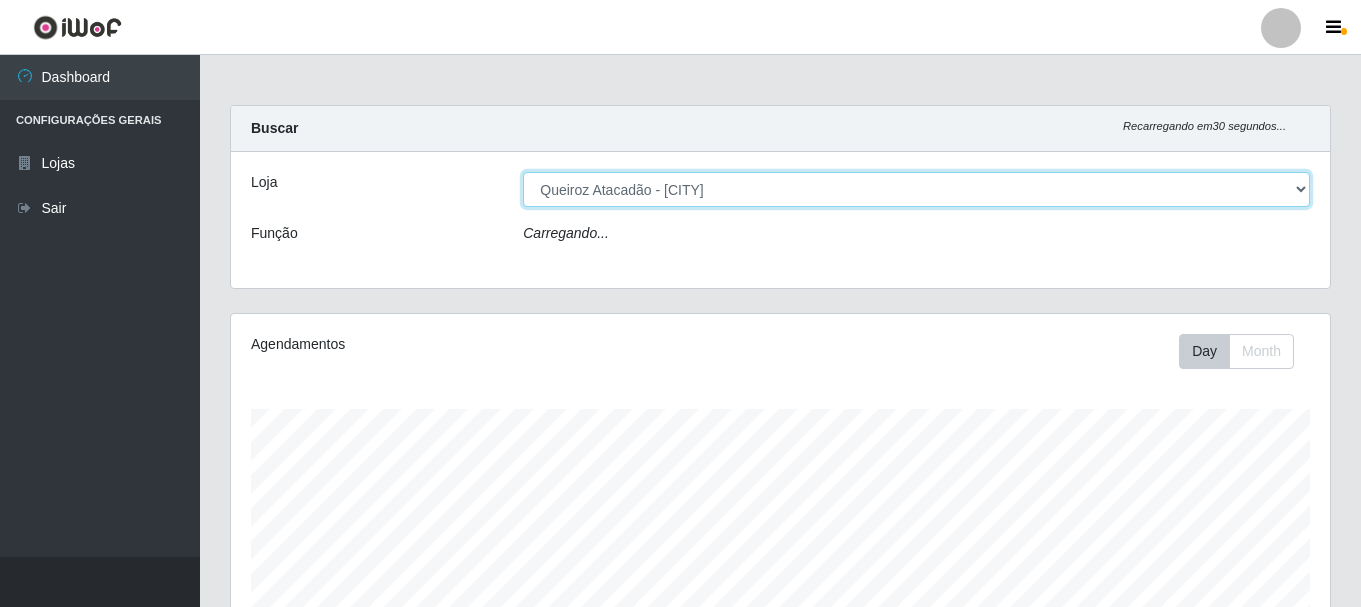 scroll, scrollTop: 999585, scrollLeft: 998901, axis: both 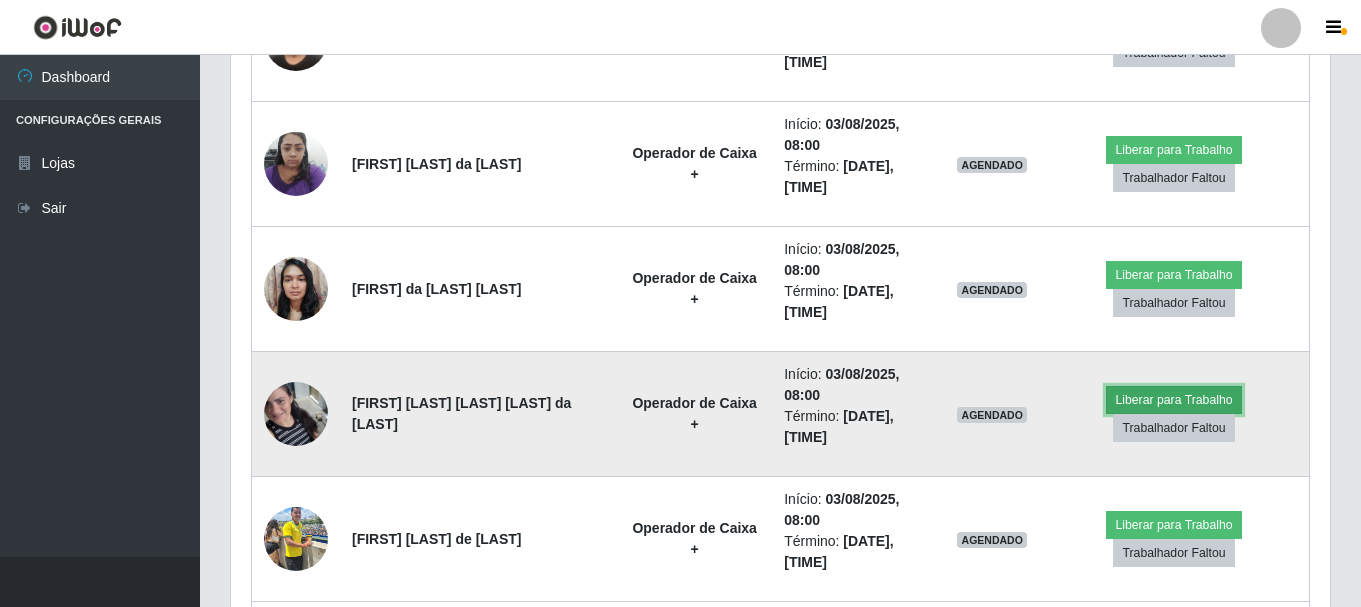 click on "Liberar para Trabalho" at bounding box center (1173, 400) 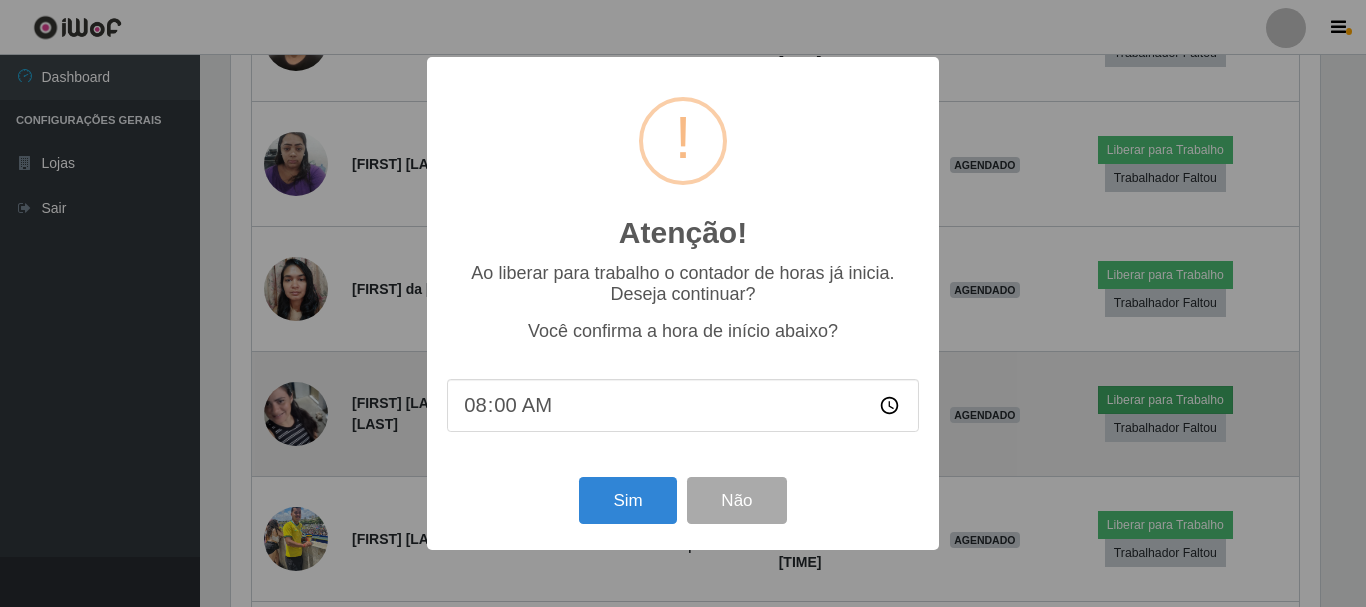 scroll, scrollTop: 999585, scrollLeft: 998911, axis: both 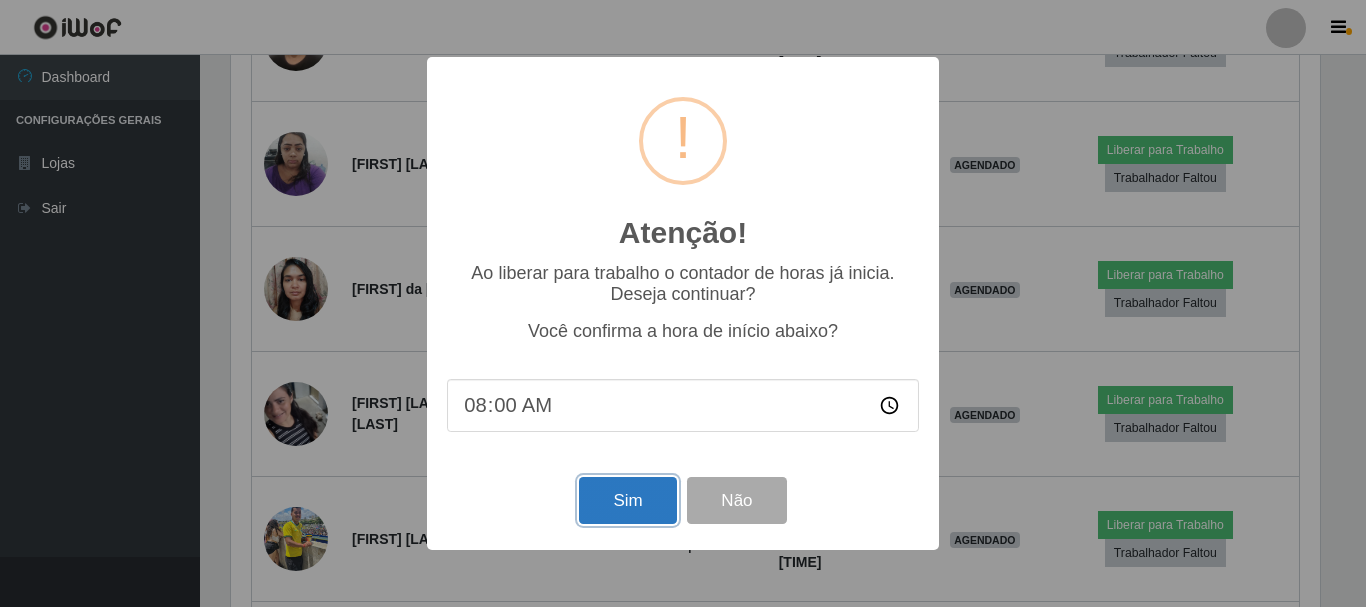 click on "Sim" at bounding box center (627, 500) 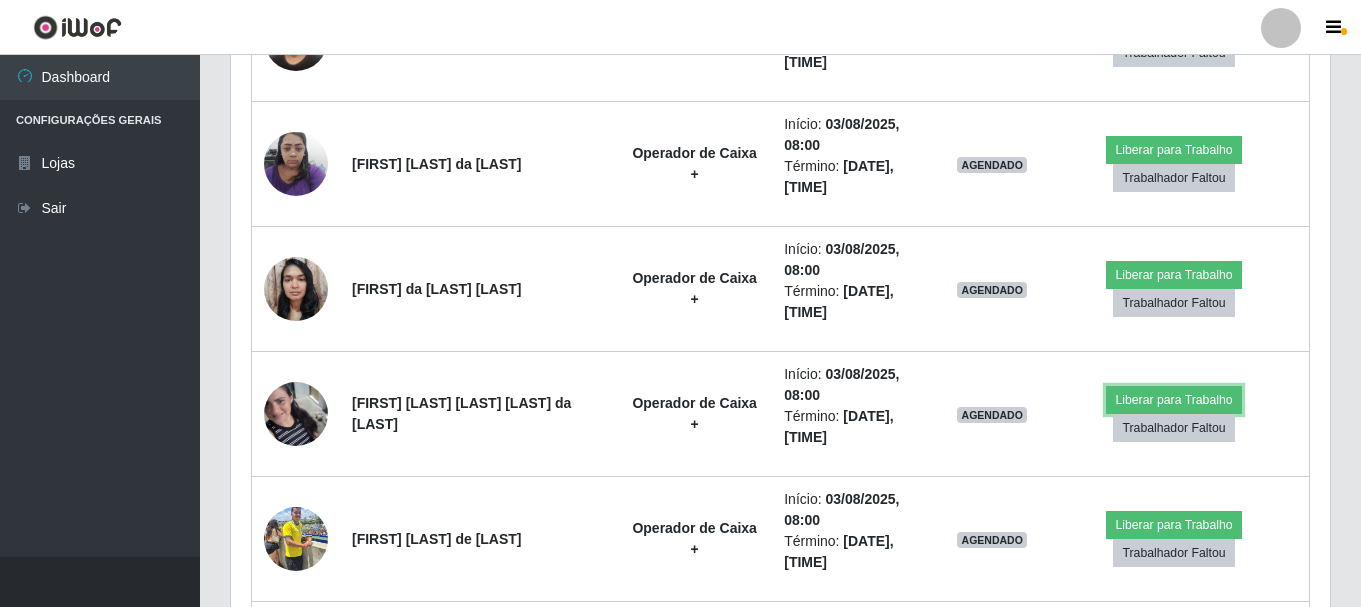 scroll, scrollTop: 999585, scrollLeft: 998901, axis: both 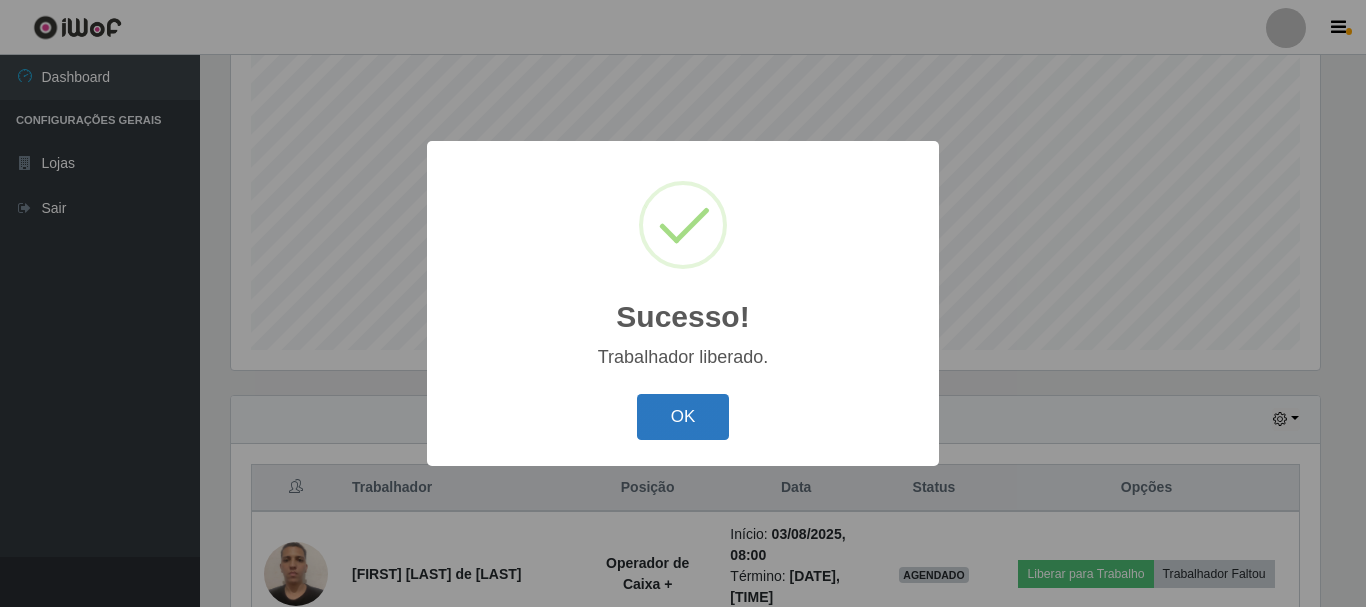 click on "OK" at bounding box center [683, 417] 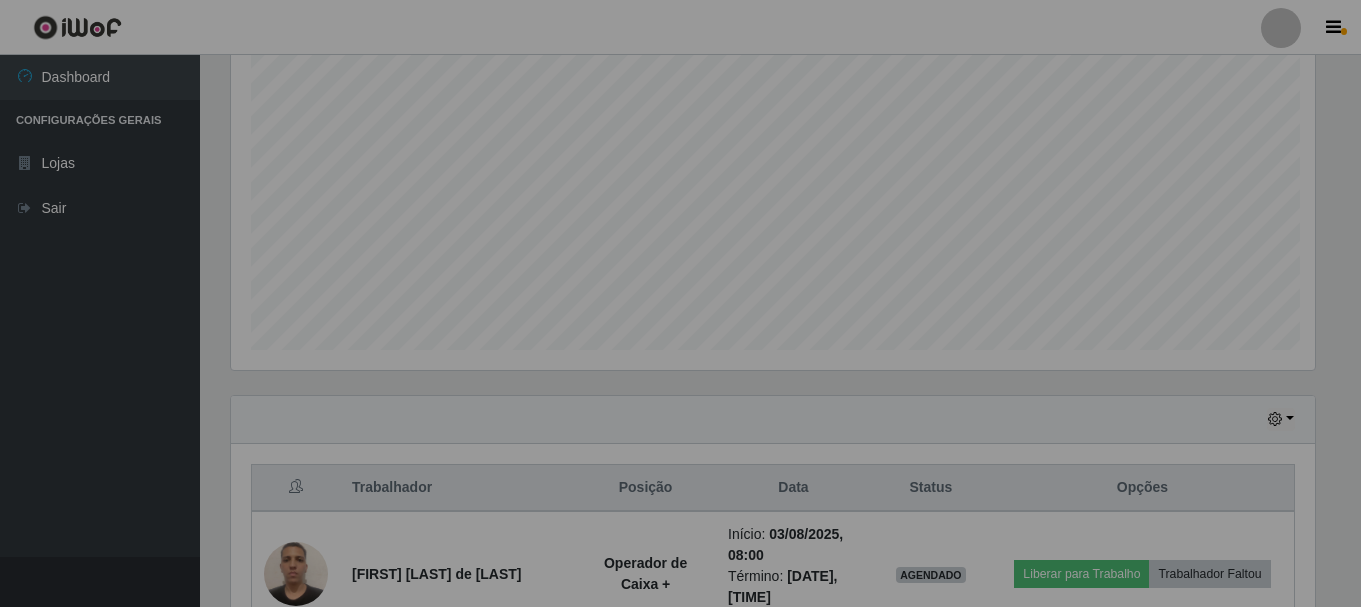 scroll, scrollTop: 999585, scrollLeft: 998901, axis: both 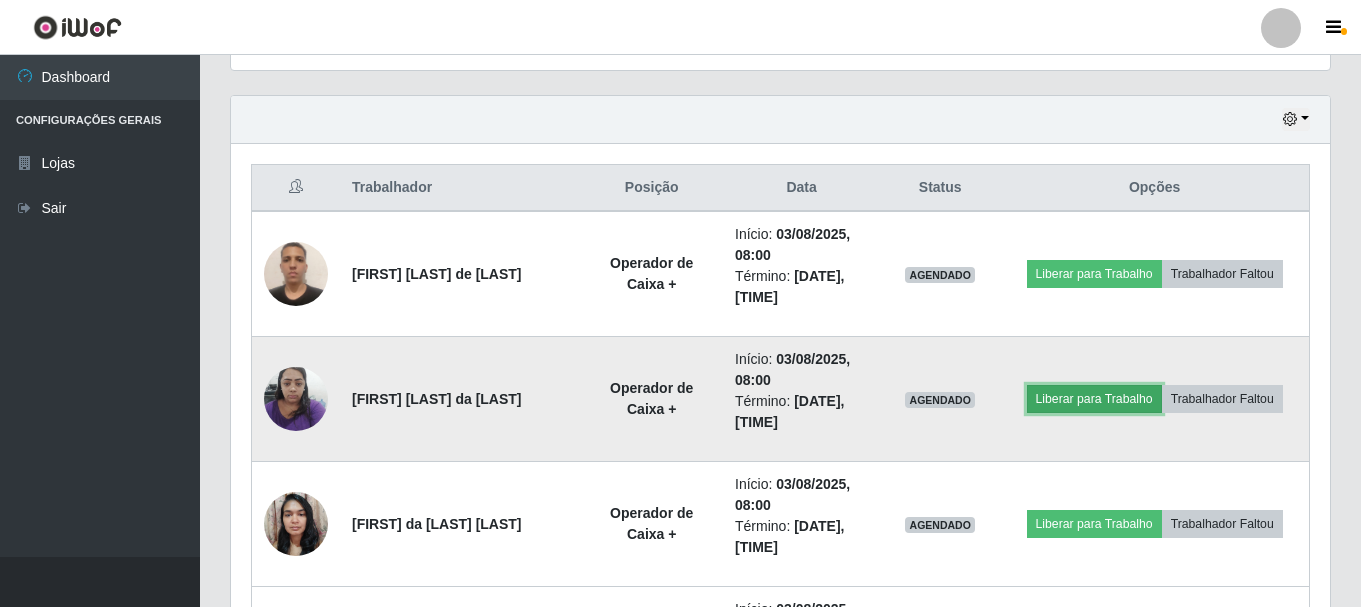 click on "Liberar para Trabalho" at bounding box center (1094, 399) 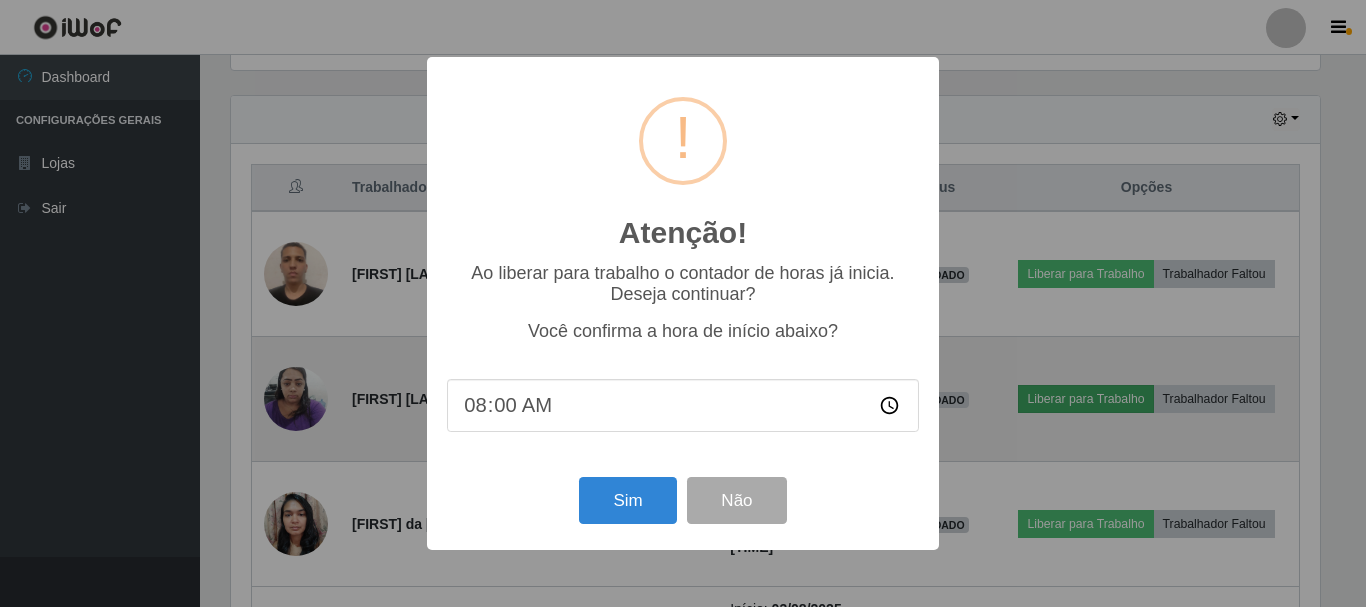 scroll, scrollTop: 999585, scrollLeft: 998911, axis: both 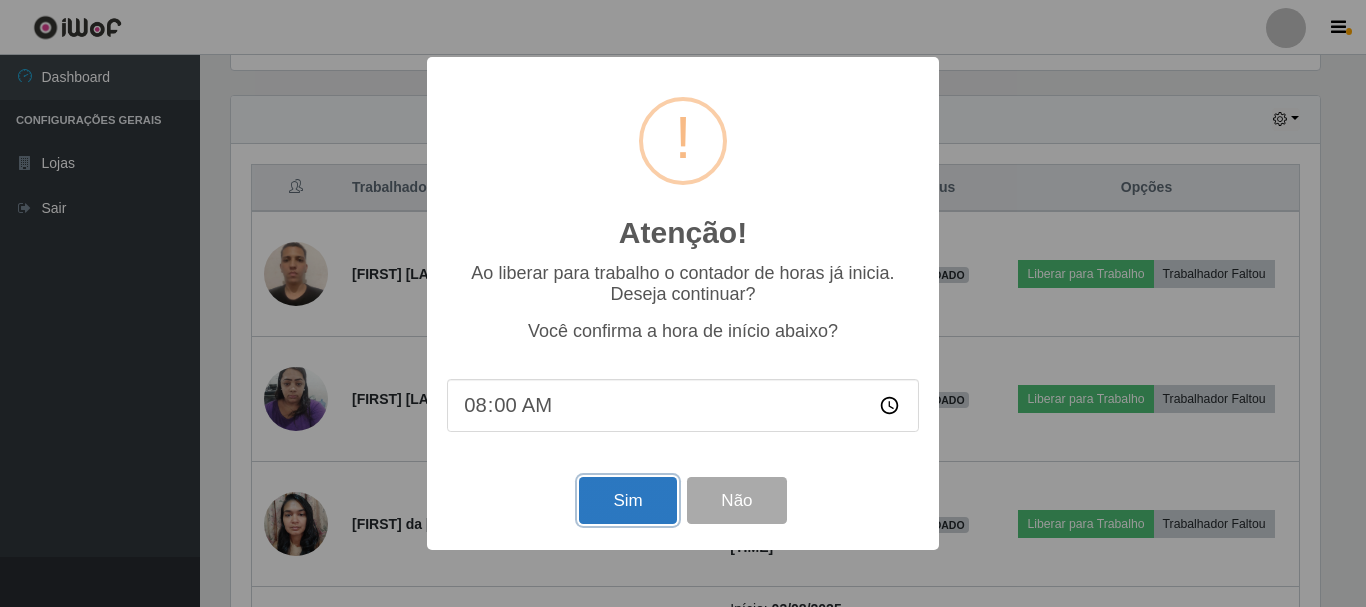 click on "Sim" at bounding box center (627, 500) 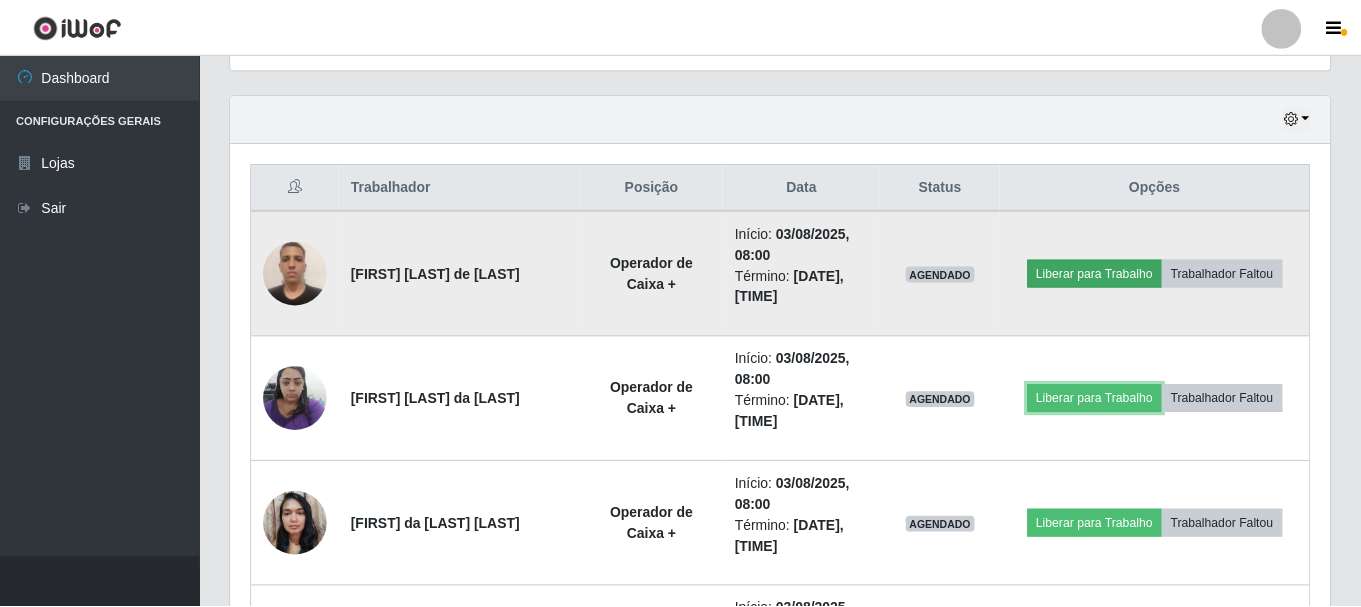 scroll, scrollTop: 999585, scrollLeft: 998901, axis: both 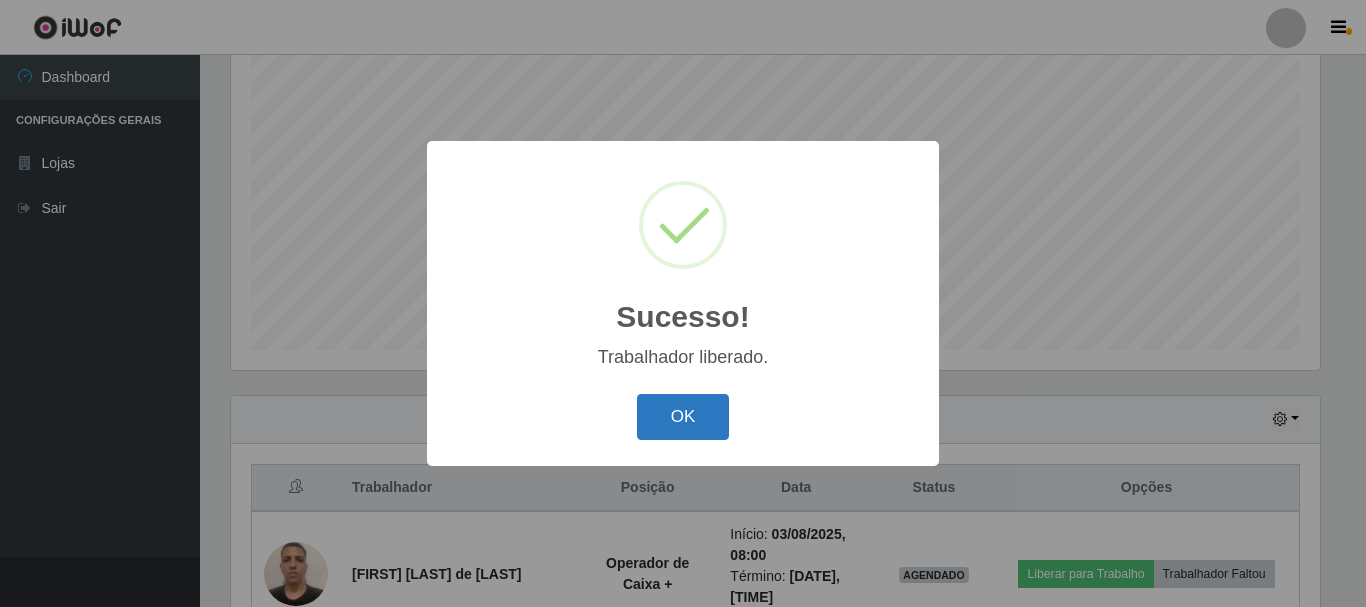 click on "OK" at bounding box center (683, 417) 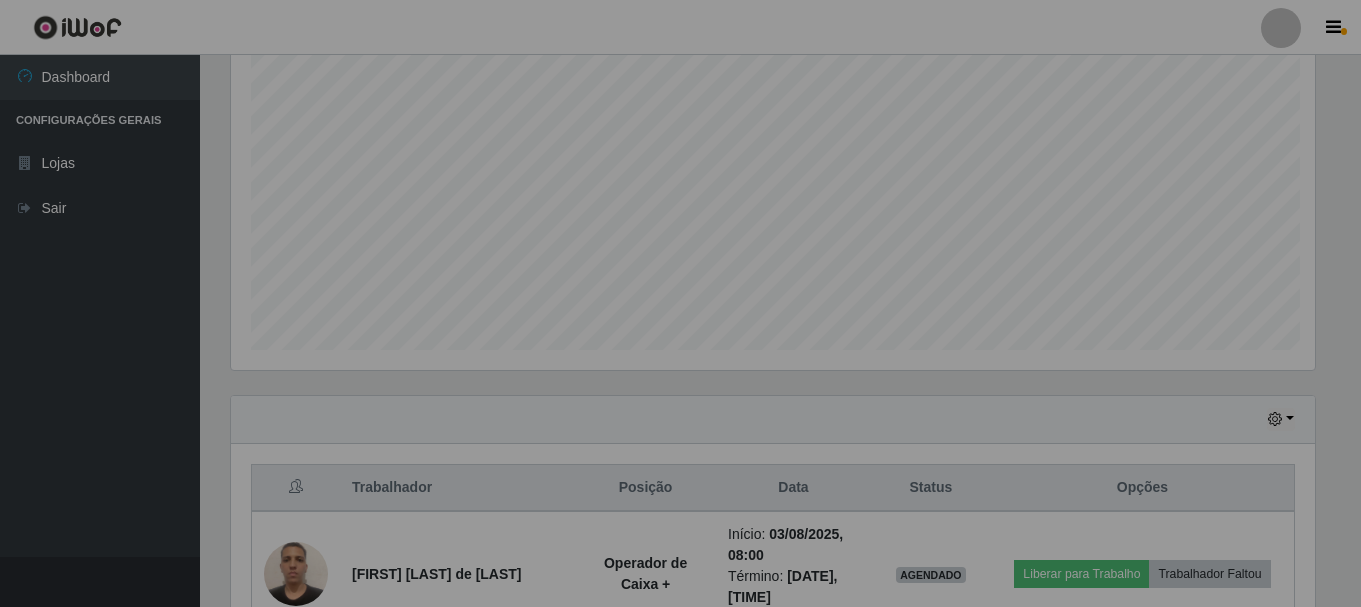 scroll, scrollTop: 999585, scrollLeft: 998901, axis: both 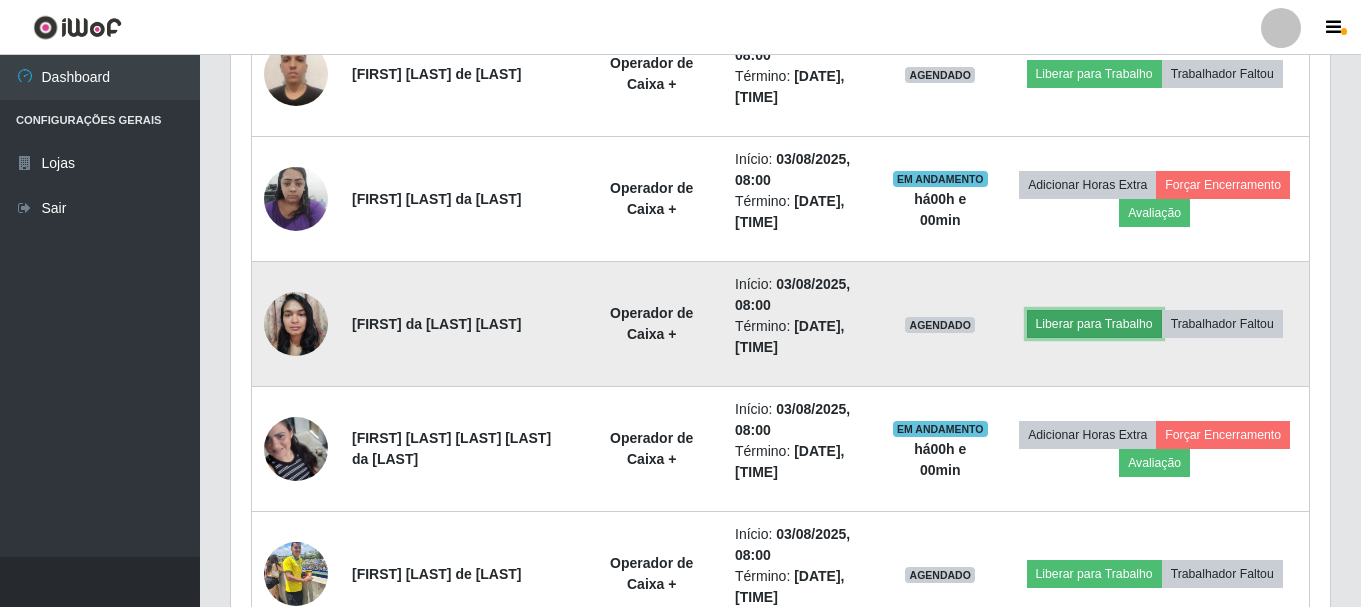 click on "Liberar para Trabalho" at bounding box center [1094, 324] 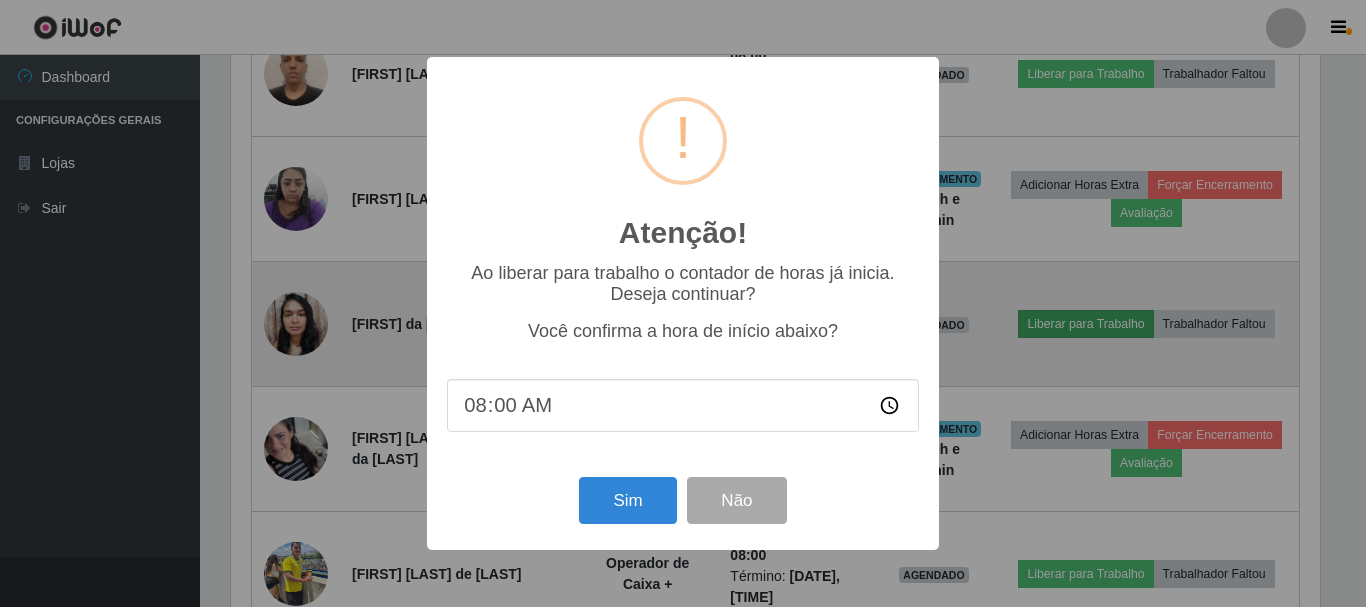 scroll, scrollTop: 999585, scrollLeft: 998911, axis: both 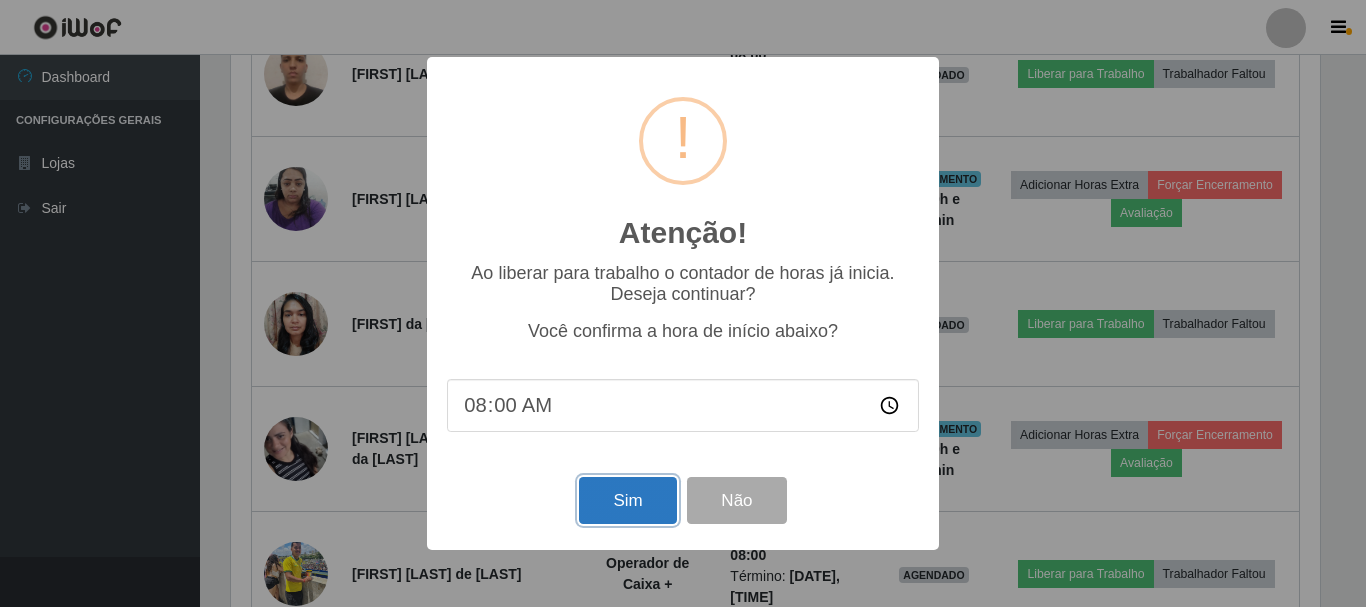 click on "Sim" at bounding box center (627, 500) 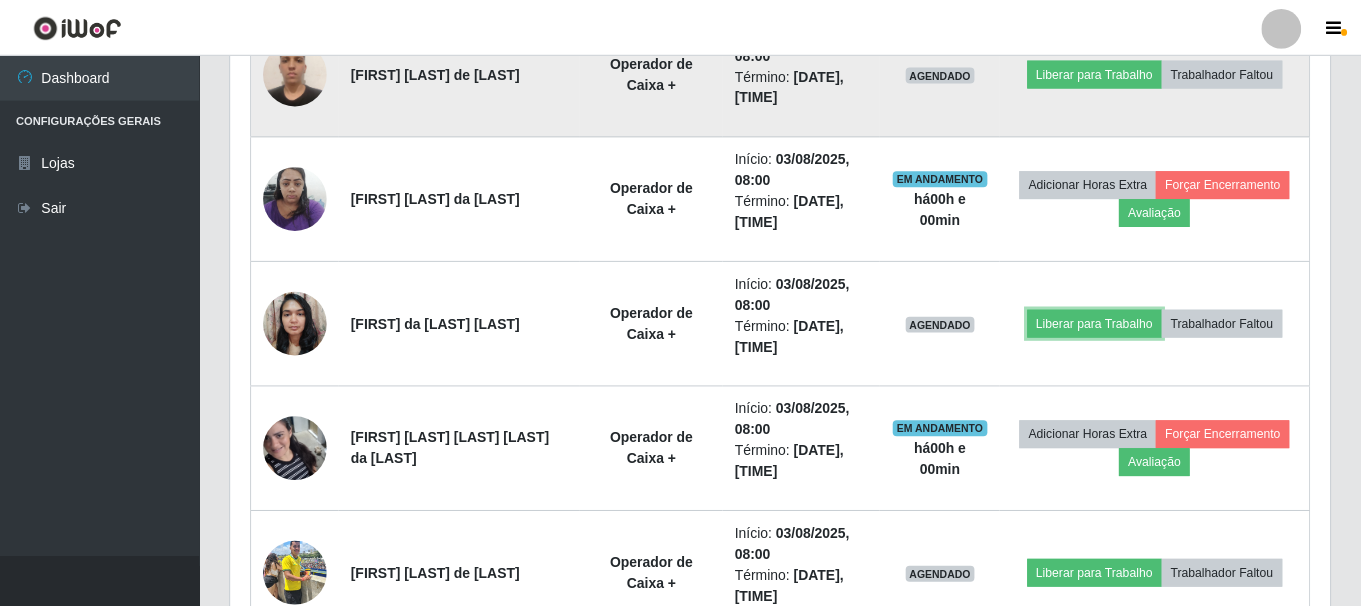 scroll, scrollTop: 999585, scrollLeft: 998901, axis: both 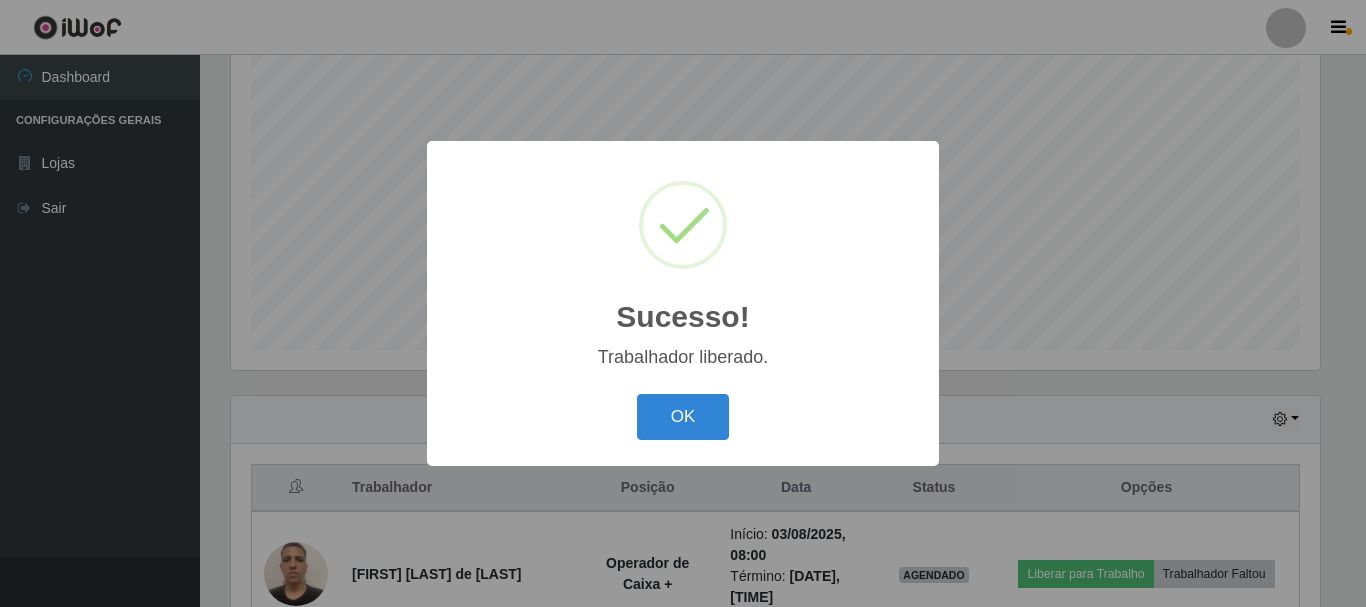 click on "OK Cancel" at bounding box center (683, 416) 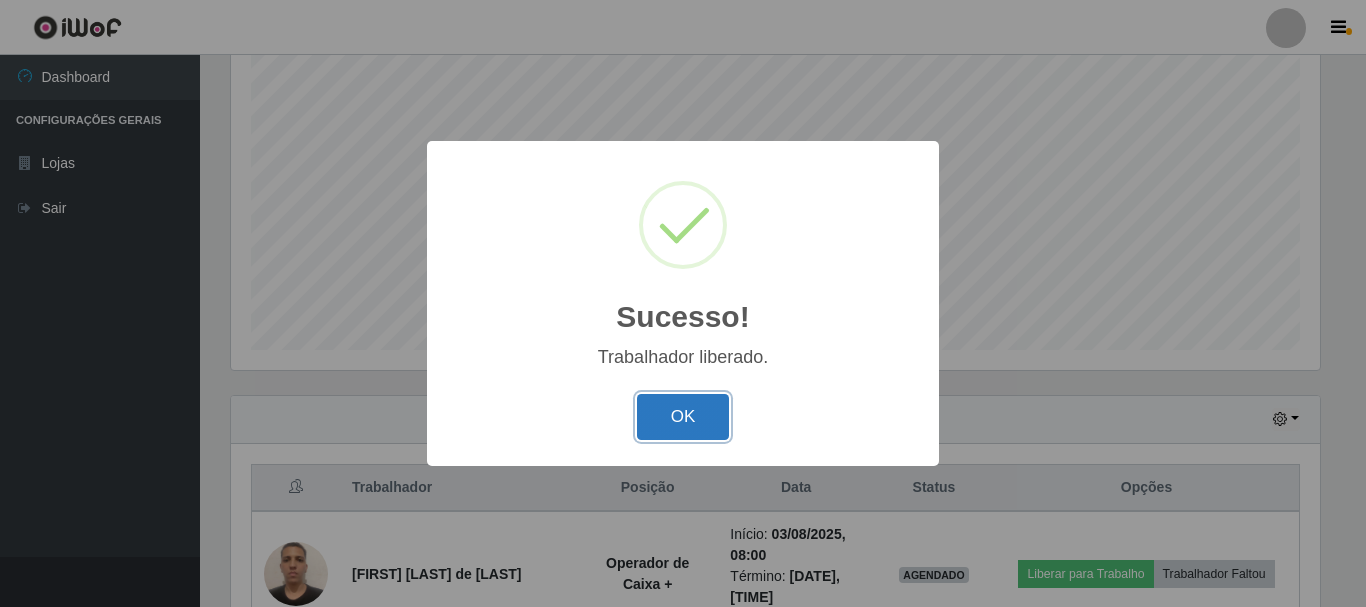 click on "OK" at bounding box center [683, 417] 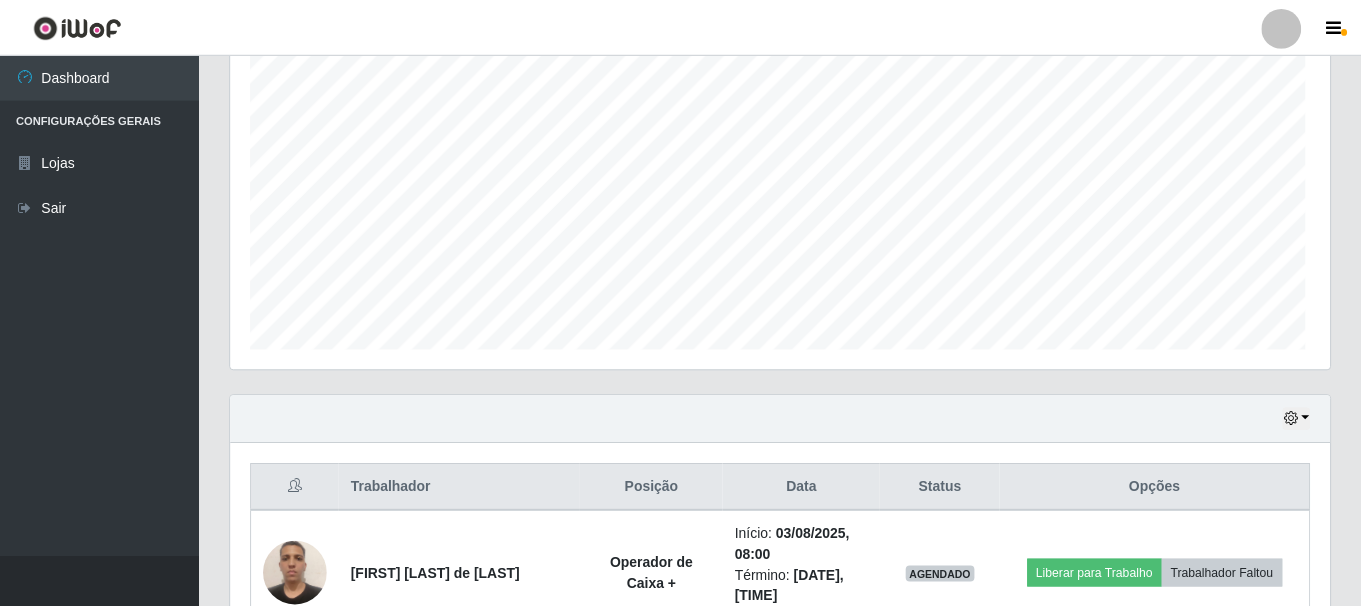 scroll 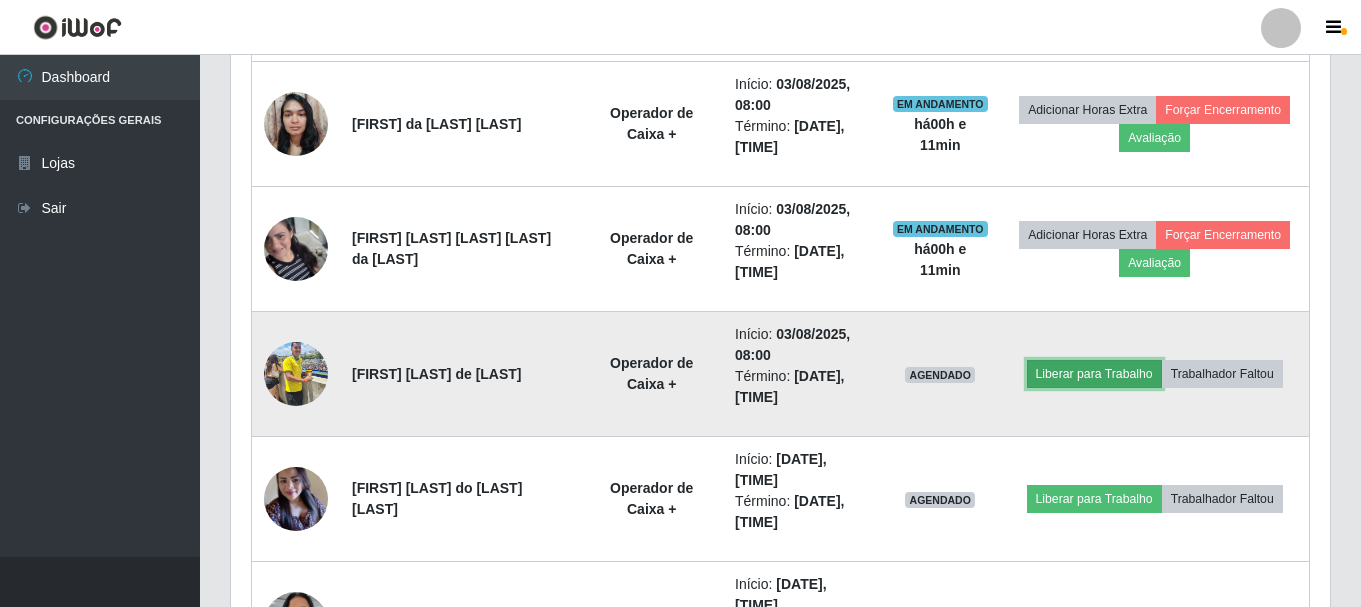 click on "Liberar para Trabalho" at bounding box center (1094, 374) 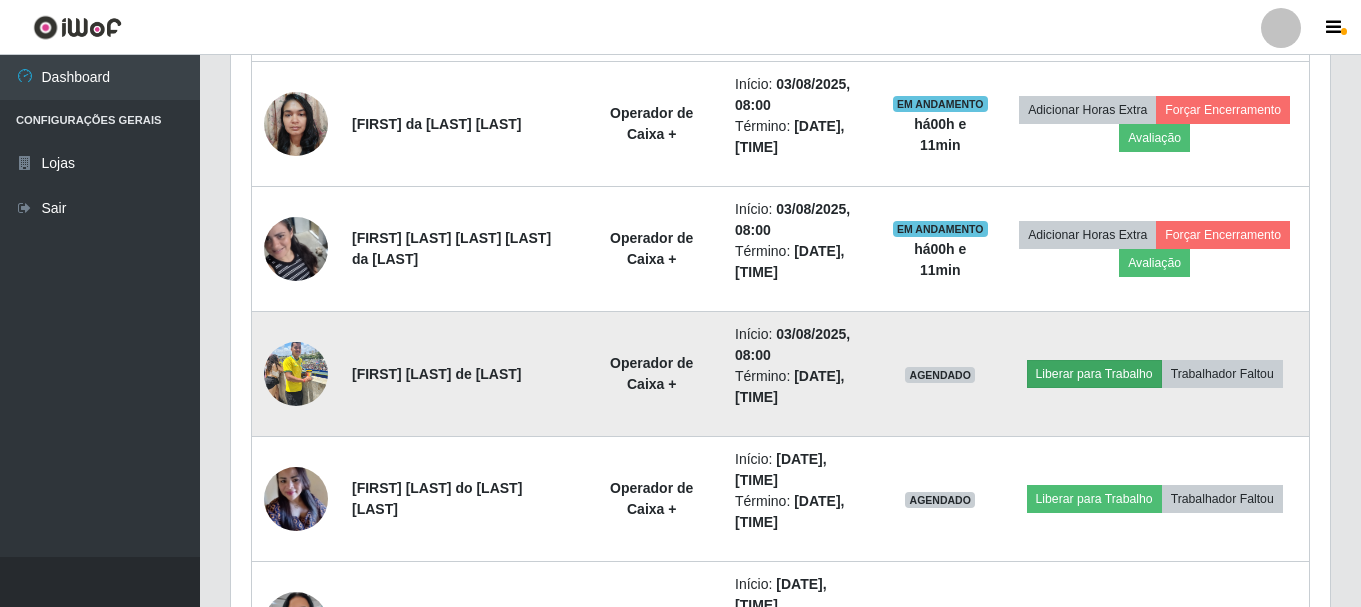 scroll, scrollTop: 999585, scrollLeft: 998911, axis: both 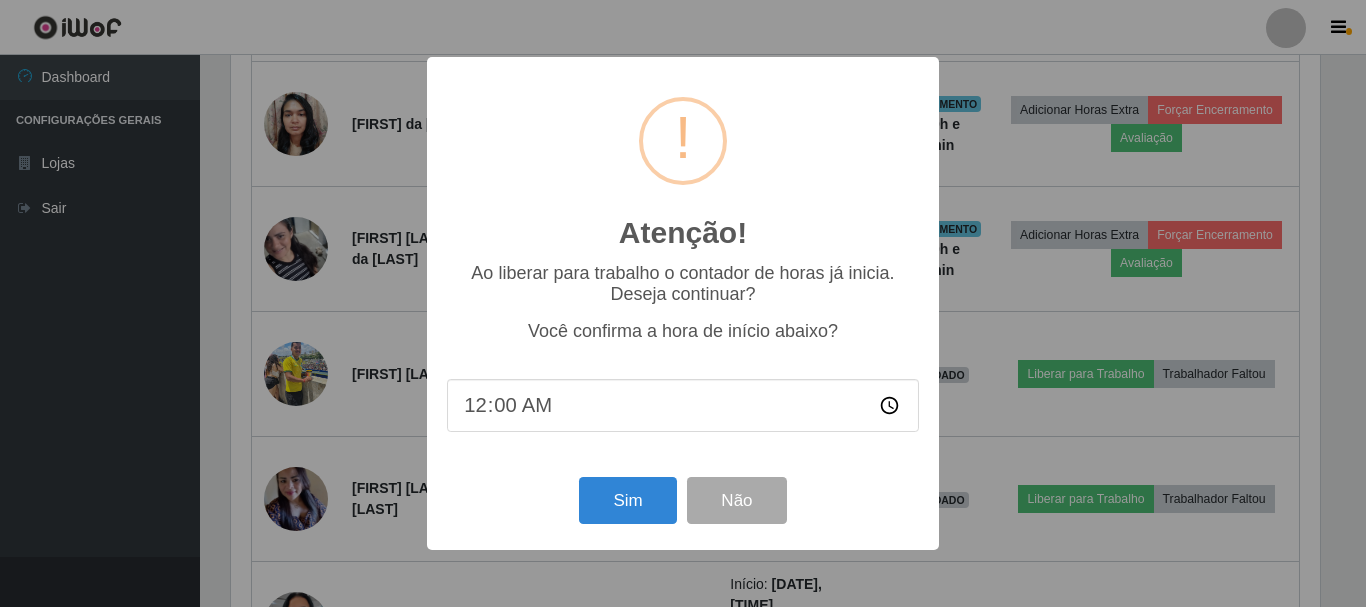type on "08:00" 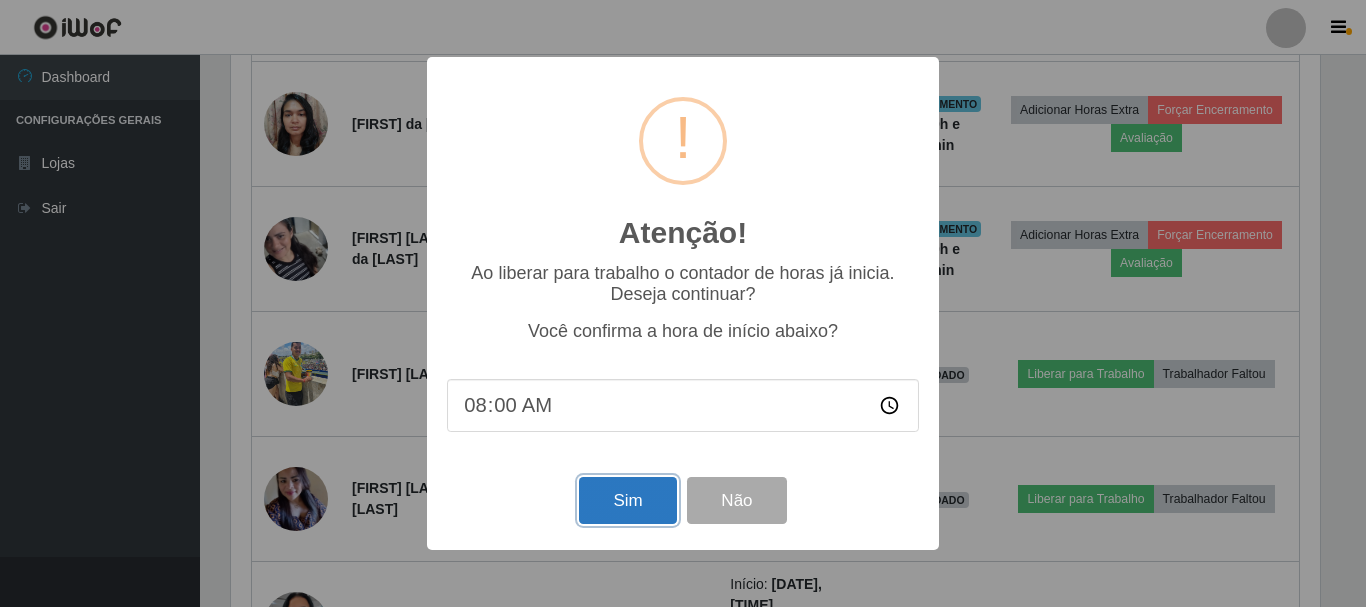 click on "Sim" at bounding box center [627, 500] 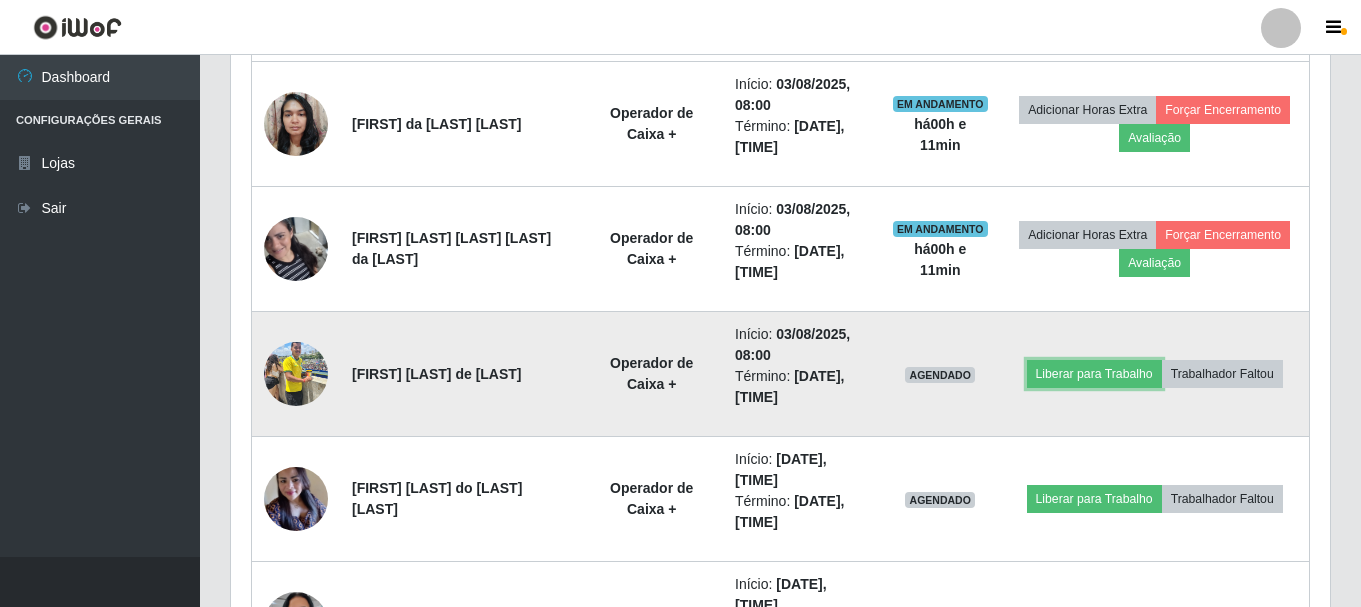 scroll, scrollTop: 999585, scrollLeft: 998901, axis: both 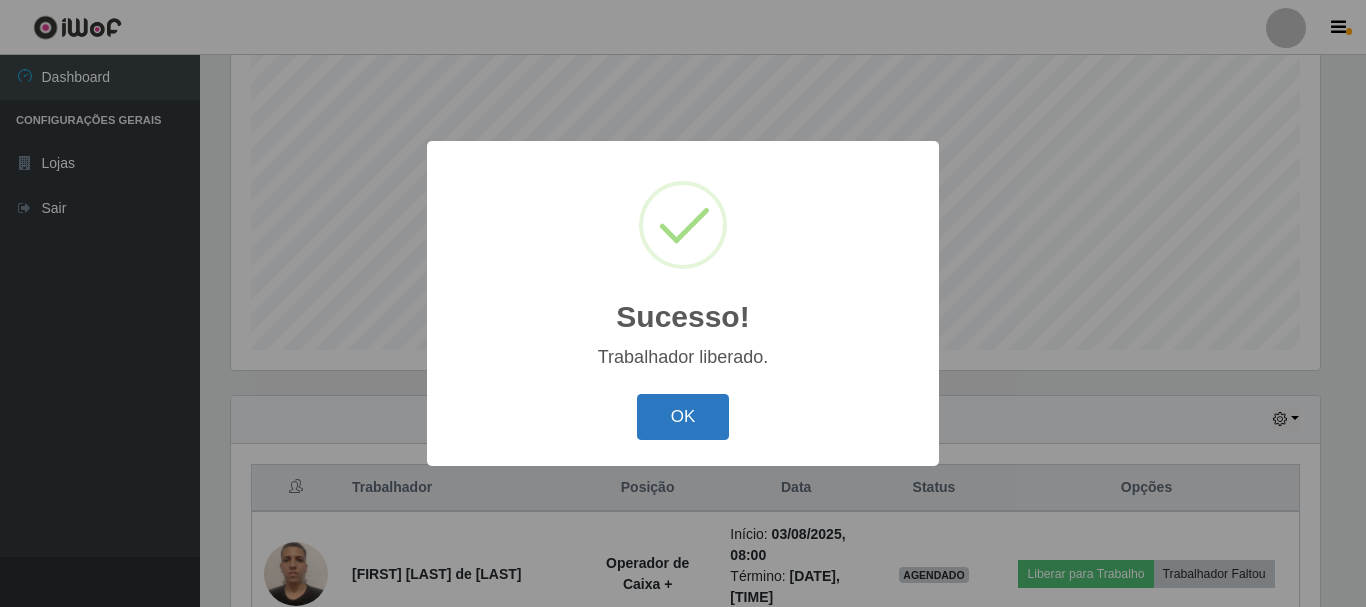 click on "OK" at bounding box center (683, 417) 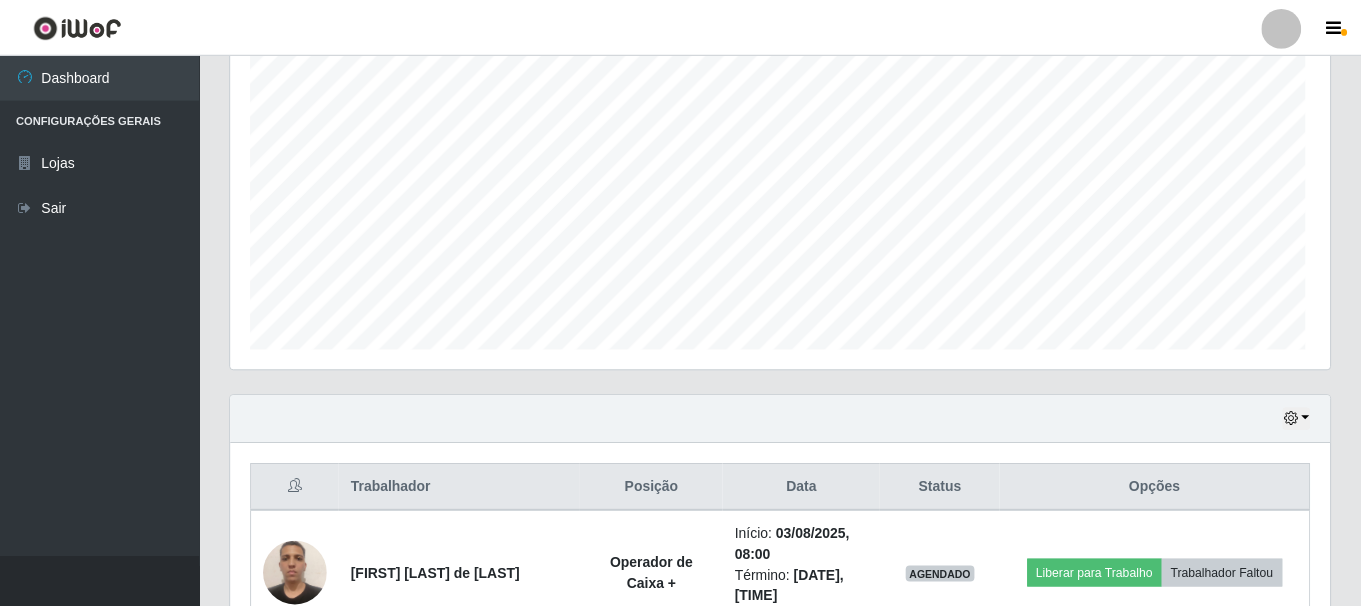 scroll, scrollTop: 999585, scrollLeft: 998901, axis: both 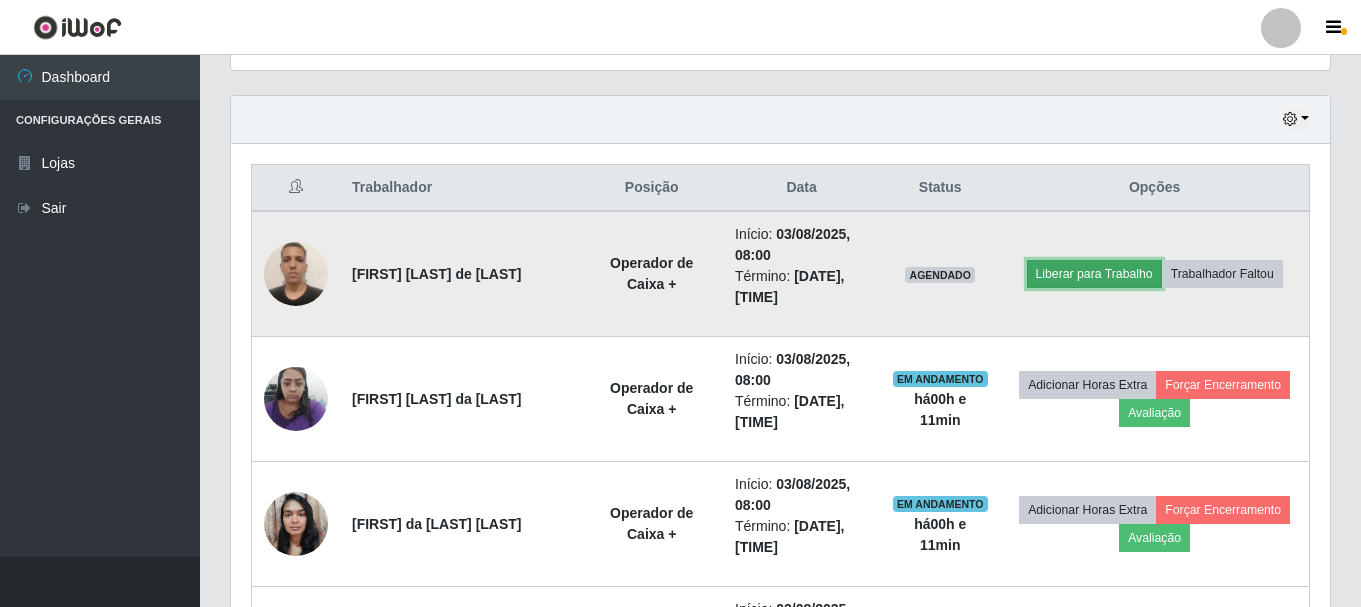 click on "Liberar para Trabalho" at bounding box center [1094, 274] 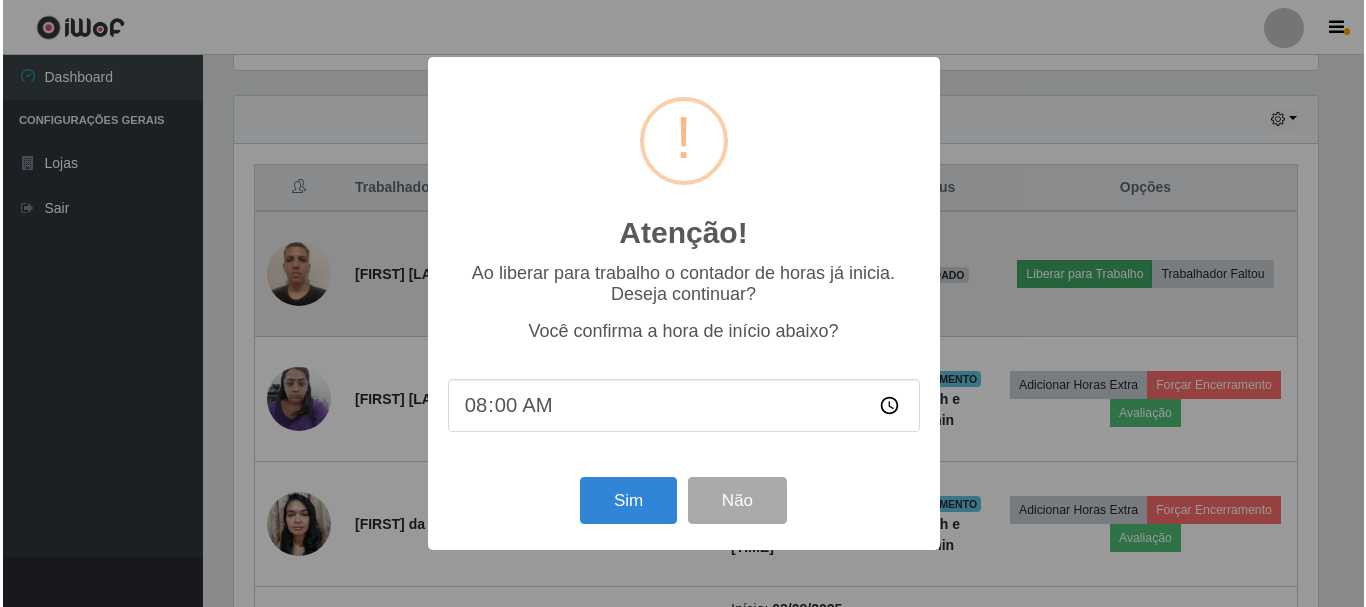 scroll, scrollTop: 999585, scrollLeft: 998911, axis: both 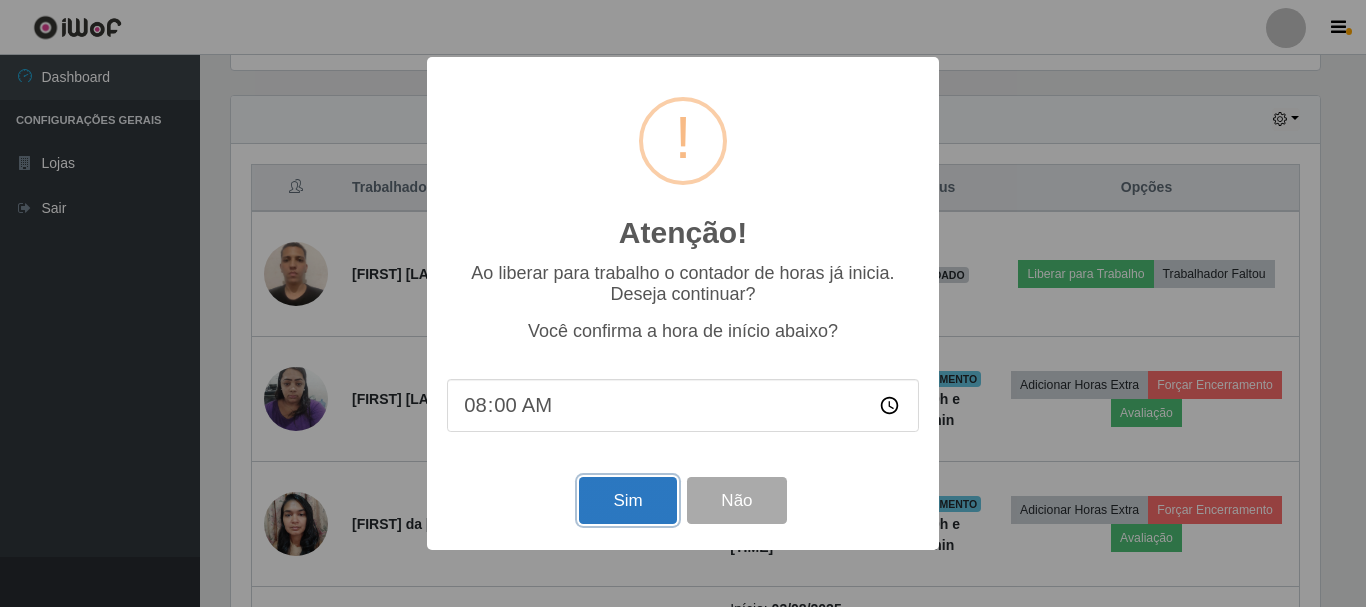 click on "Sim" at bounding box center (627, 500) 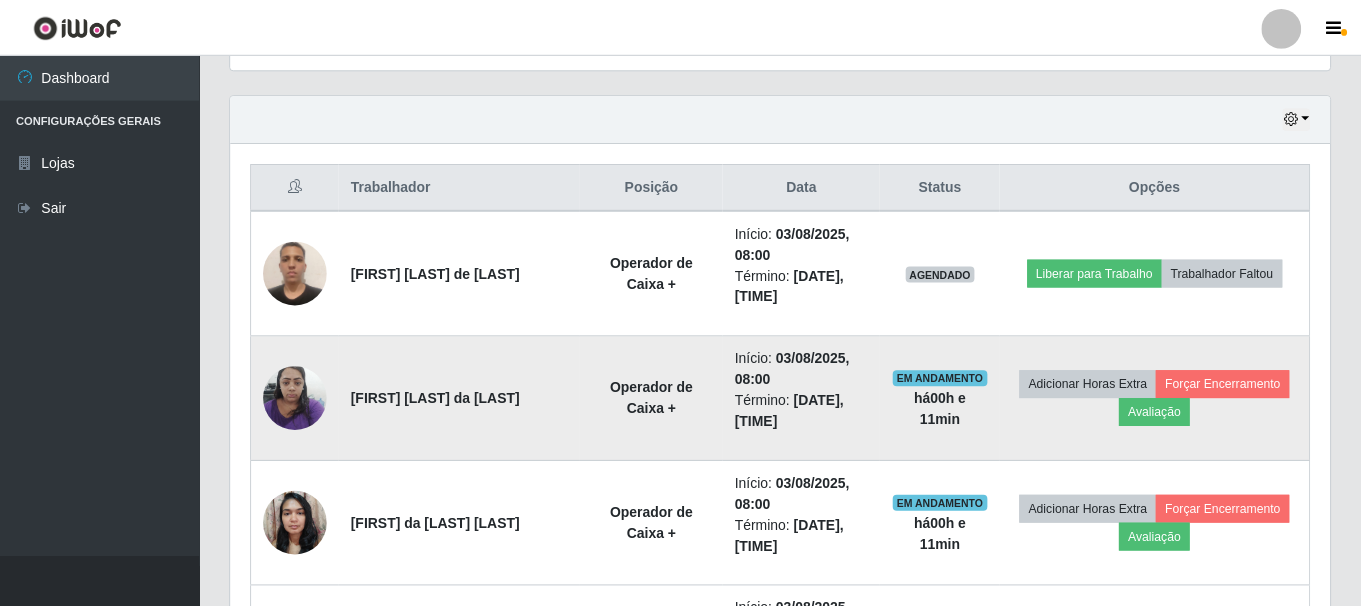 scroll, scrollTop: 999585, scrollLeft: 998901, axis: both 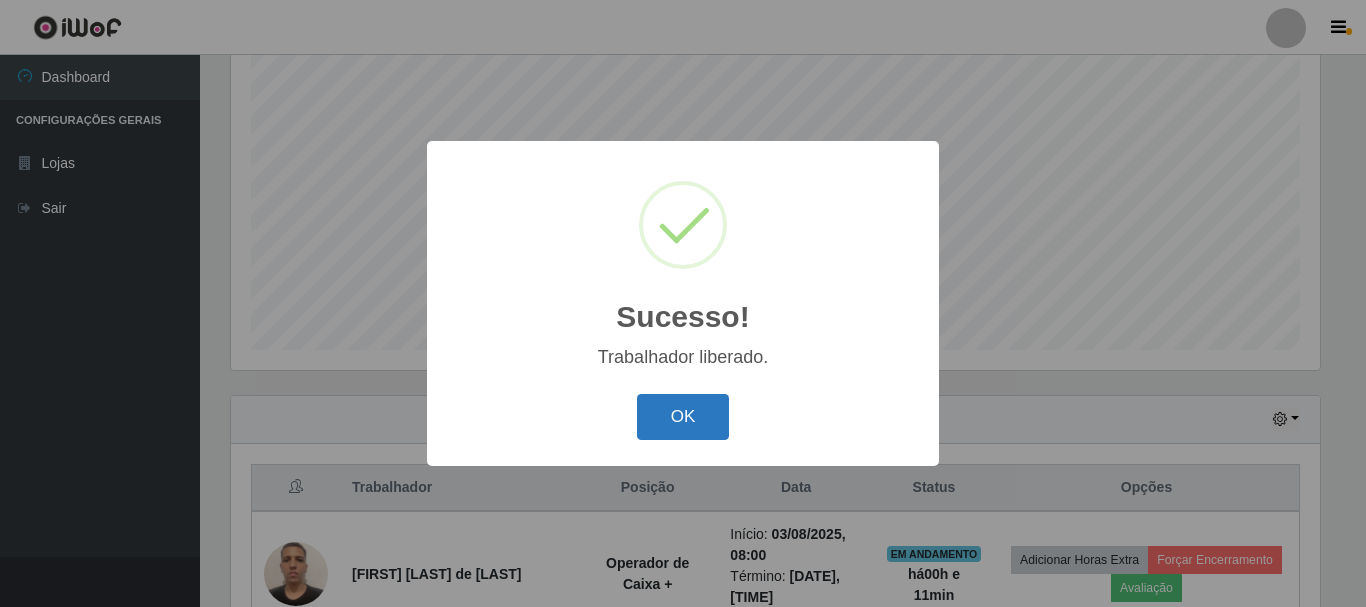 click on "OK" at bounding box center (683, 417) 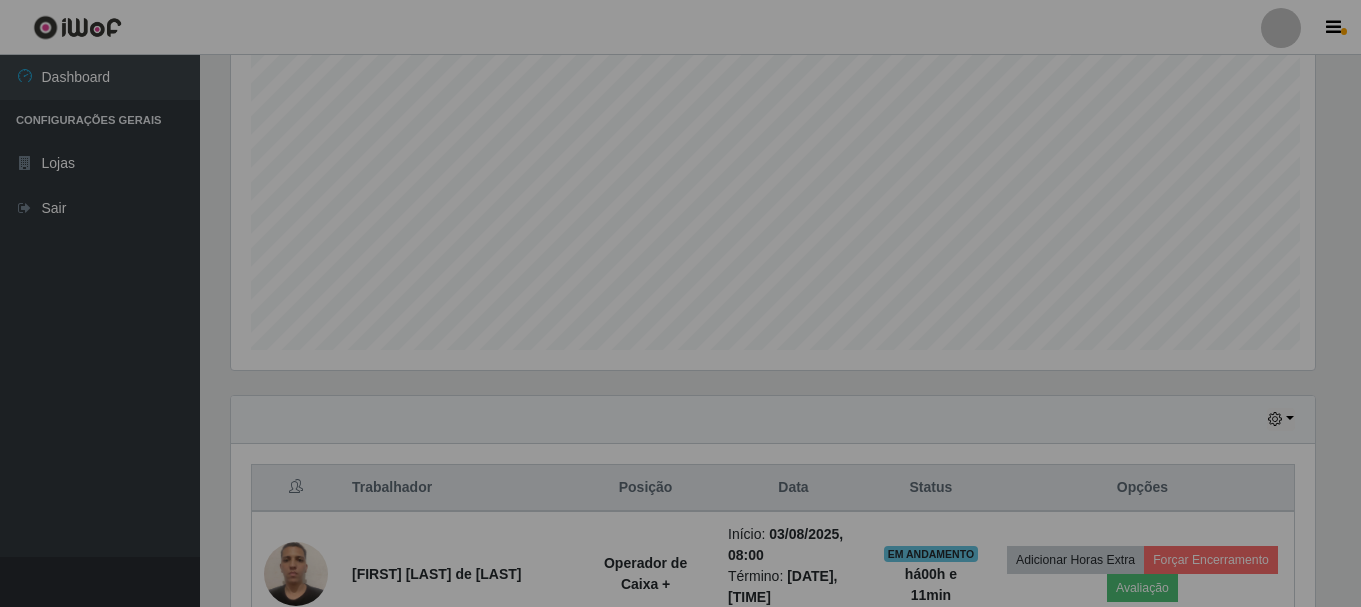 scroll, scrollTop: 999585, scrollLeft: 998901, axis: both 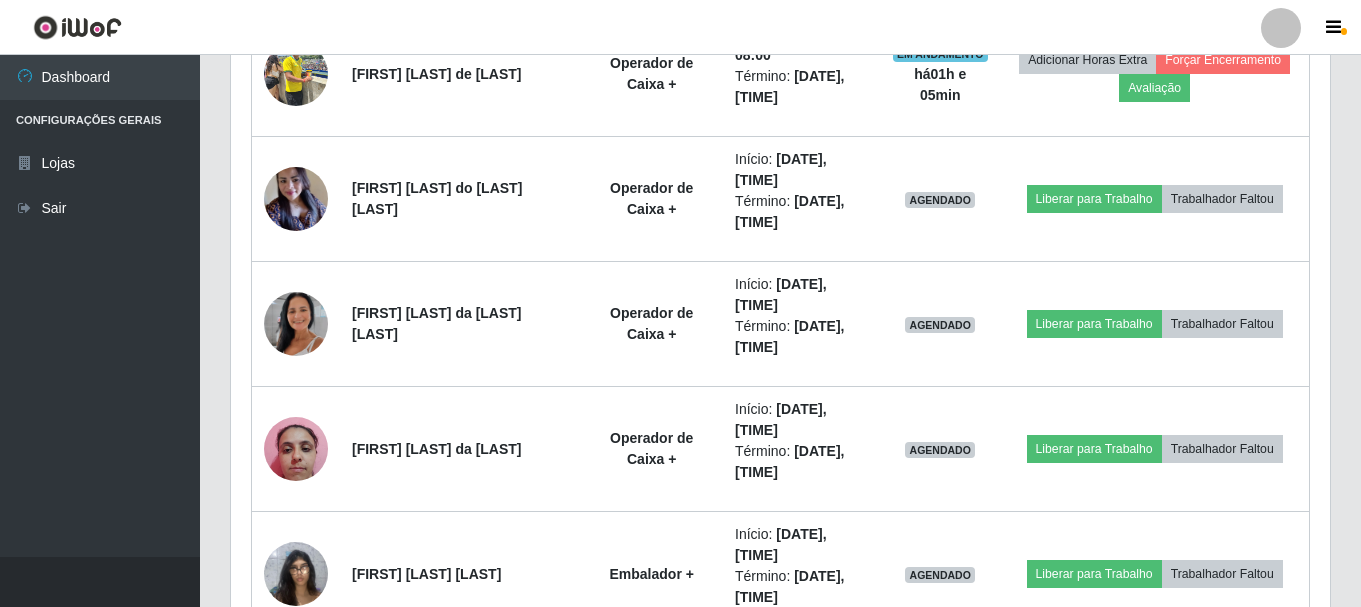 click on "Trabalhador Posição Data Status Opções [FIRST] [LAST] [LAST] Operador de Caixa +   Início:   [DATE], [TIME] Término:   [DATE], [TIME] EM ANDAMENTO há  01 h e   05  min   Adicionar Horas Extra Forçar Encerramento Avaliação [FIRST] [LAST] [LAST]  Operador de Caixa +   Início:   [DATE], [TIME] Término:   [DATE], [TIME] EM ANDAMENTO há  01 h e   05  min   Adicionar Horas Extra Forçar Encerramento Avaliação [FIRST] da [LAST] [LAST]  Operador de Caixa +   Início:   [DATE], [TIME] Término:   [DATE], [TIME] EM ANDAMENTO há  01 h e   05  min   Adicionar Horas Extra Forçar Encerramento Avaliação [FIRST] [LAST] [LAST] [LAST] [LAST]  Operador de Caixa +   Início:   [DATE], [TIME] Término:   [DATE], [TIME] EM ANDAMENTO há  01 h e   05  min   Avaliação" at bounding box center (780, 300) 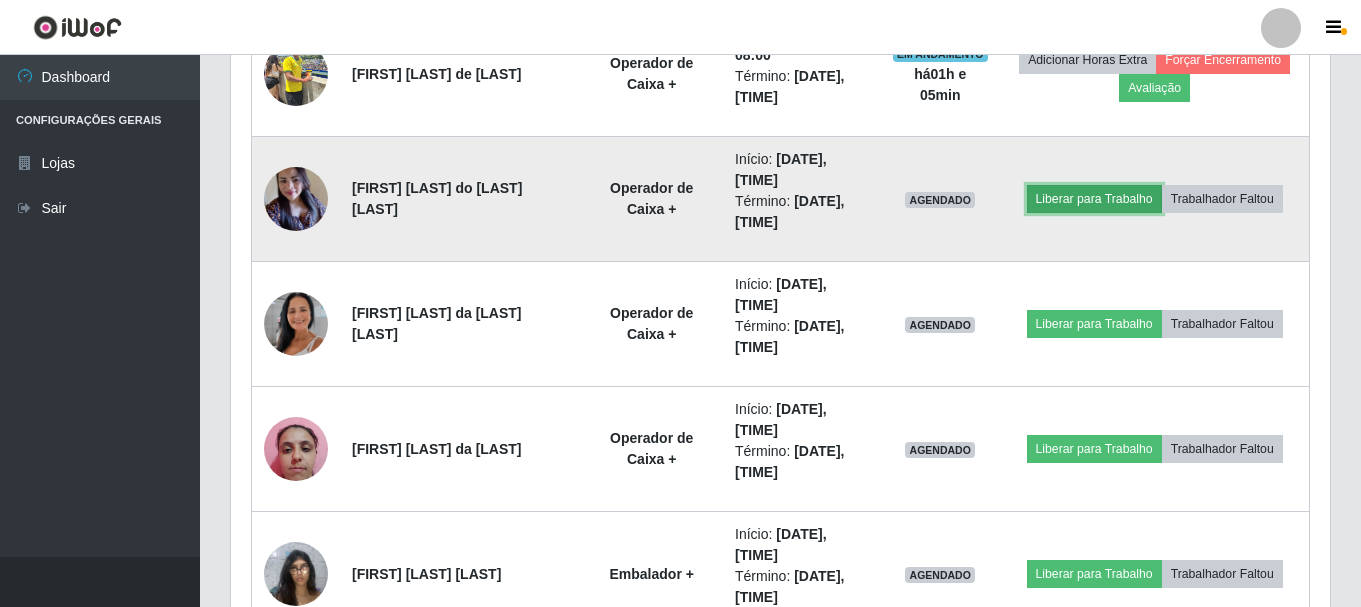 click on "Liberar para Trabalho" at bounding box center (1094, 199) 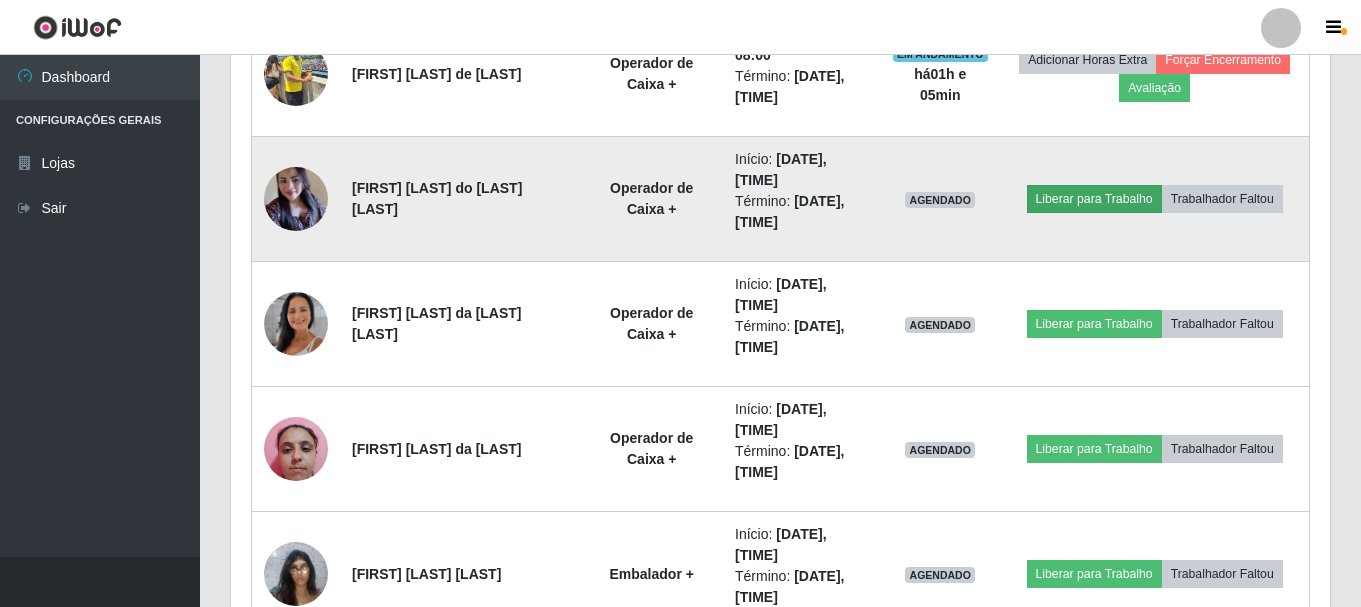 scroll, scrollTop: 999585, scrollLeft: 998911, axis: both 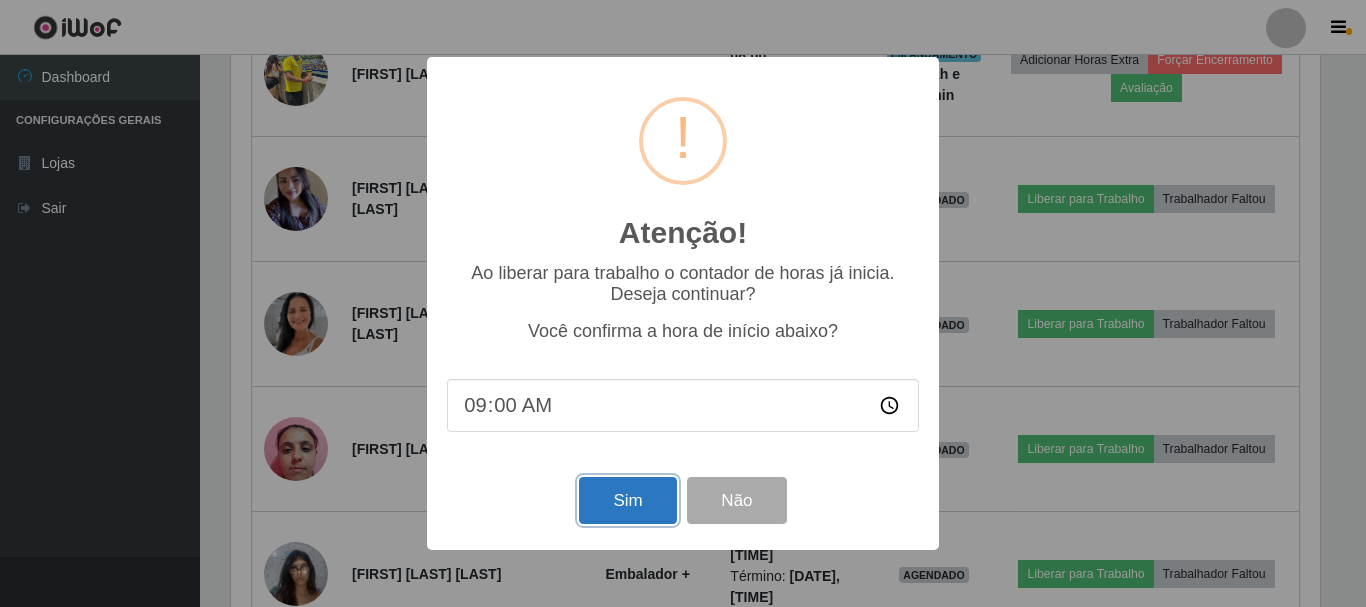 click on "Sim" at bounding box center (627, 500) 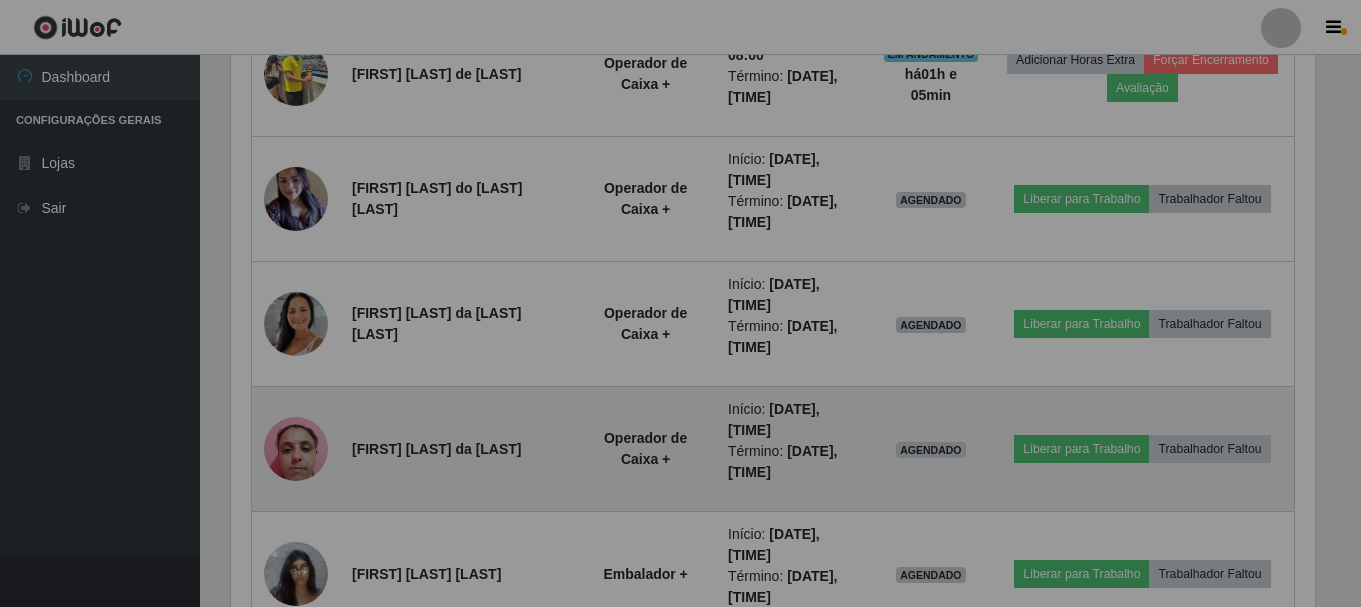 scroll, scrollTop: 999585, scrollLeft: 998901, axis: both 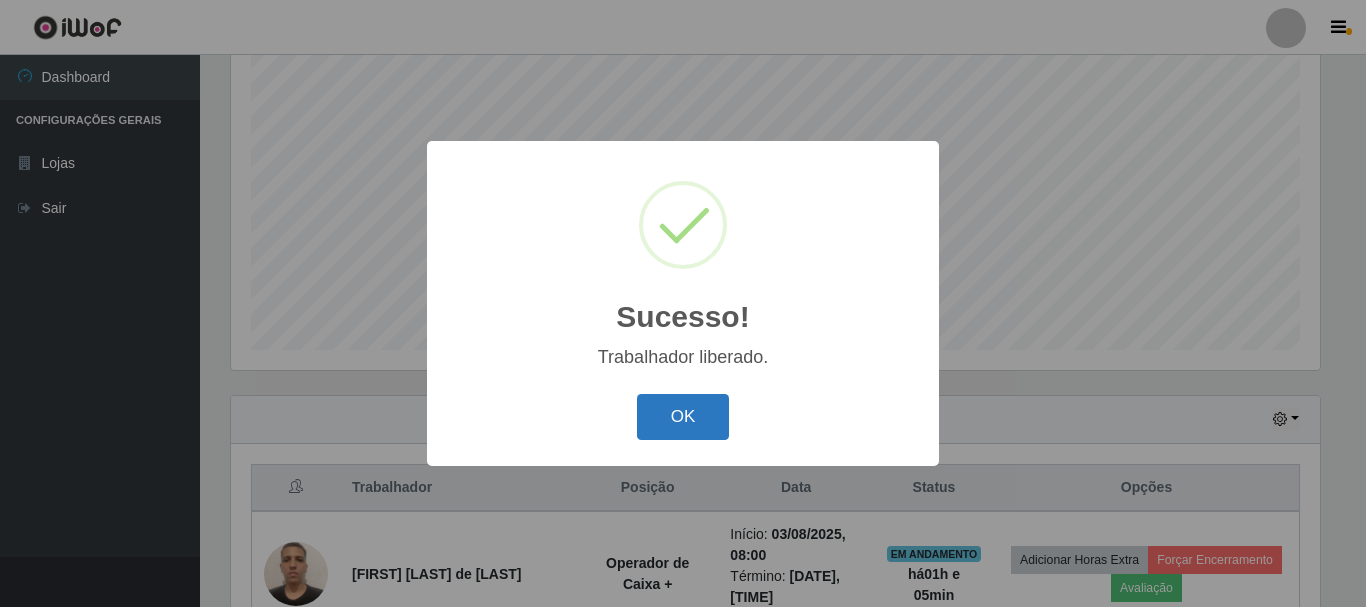 click on "OK" at bounding box center (683, 417) 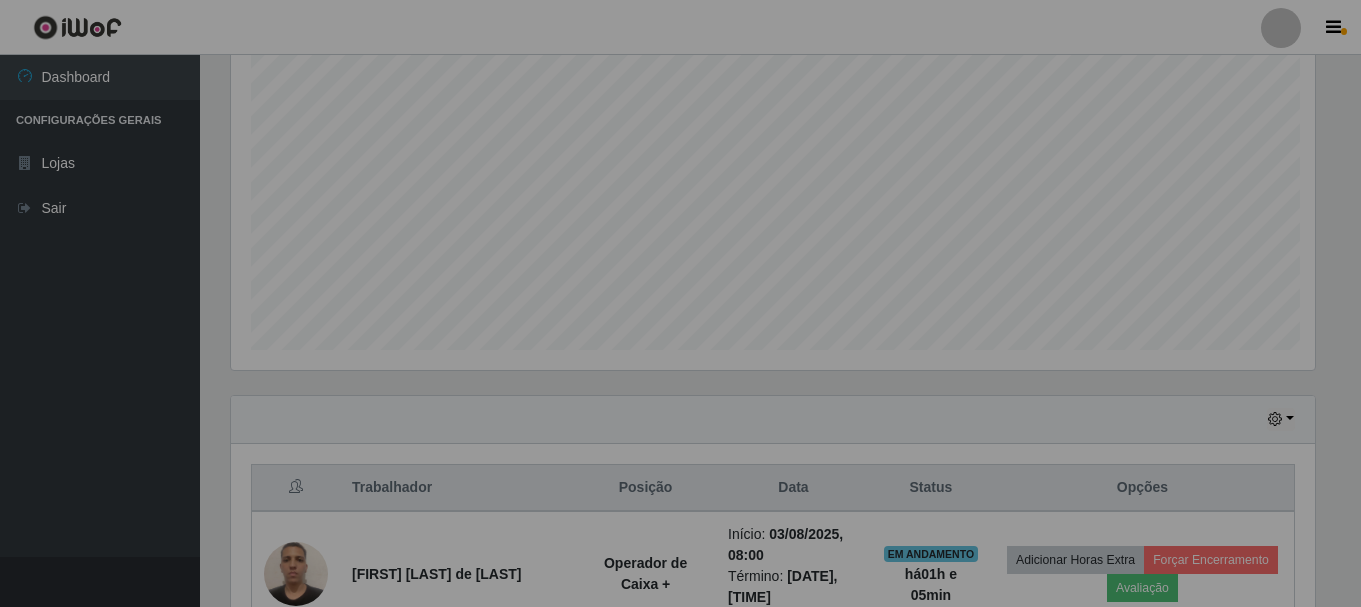 scroll, scrollTop: 514, scrollLeft: 0, axis: vertical 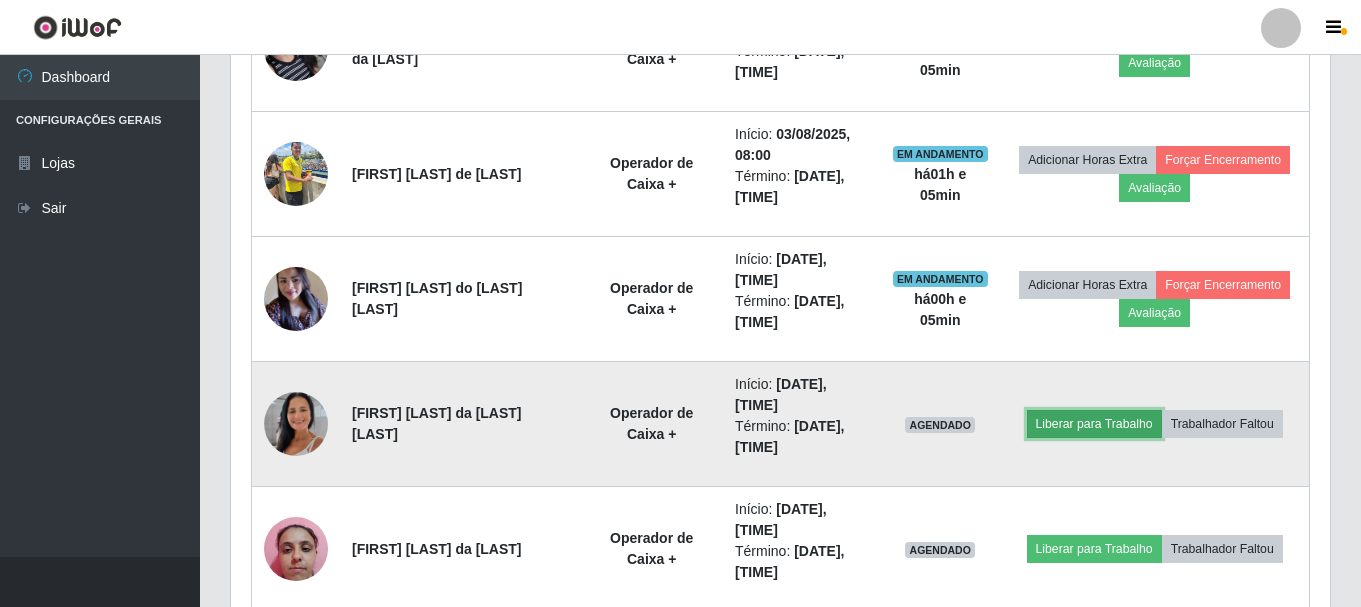 click on "Liberar para Trabalho" at bounding box center (1094, 424) 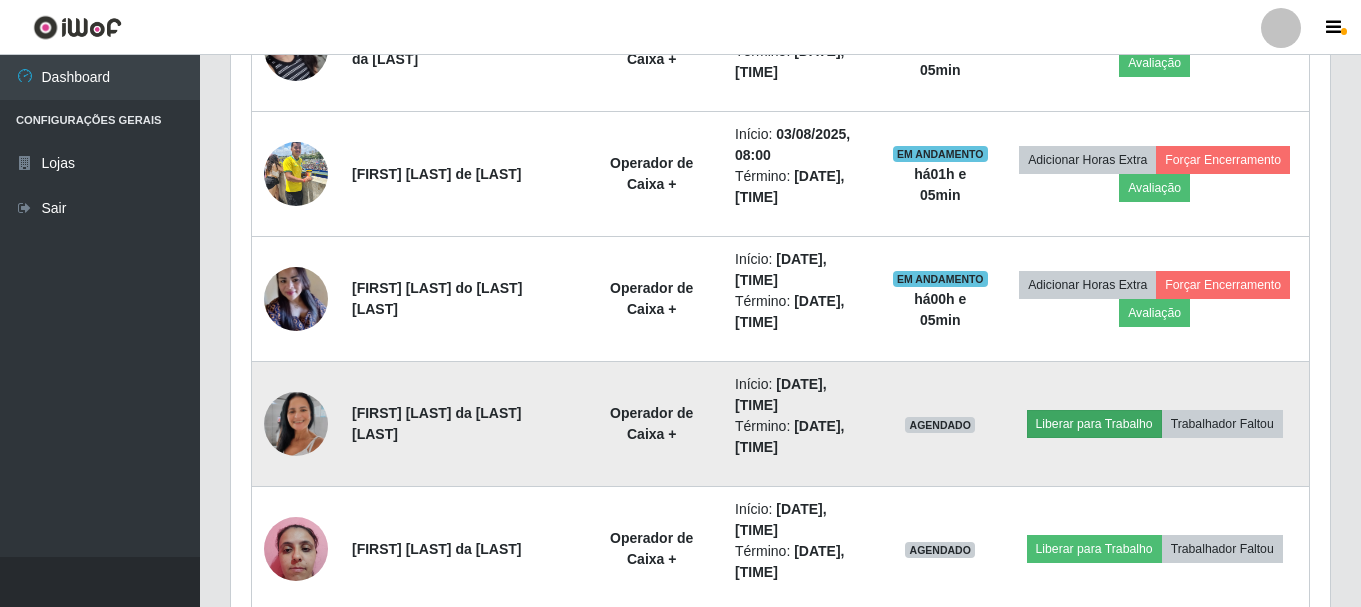 scroll, scrollTop: 999585, scrollLeft: 998911, axis: both 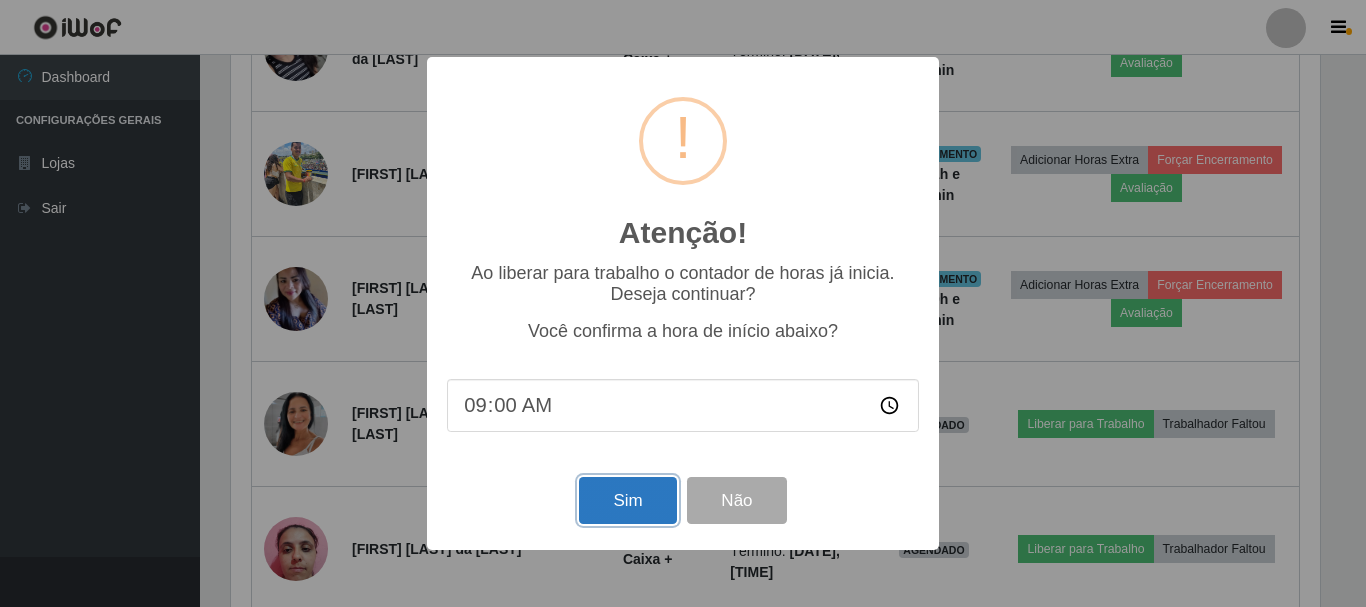 click on "Sim" at bounding box center [627, 500] 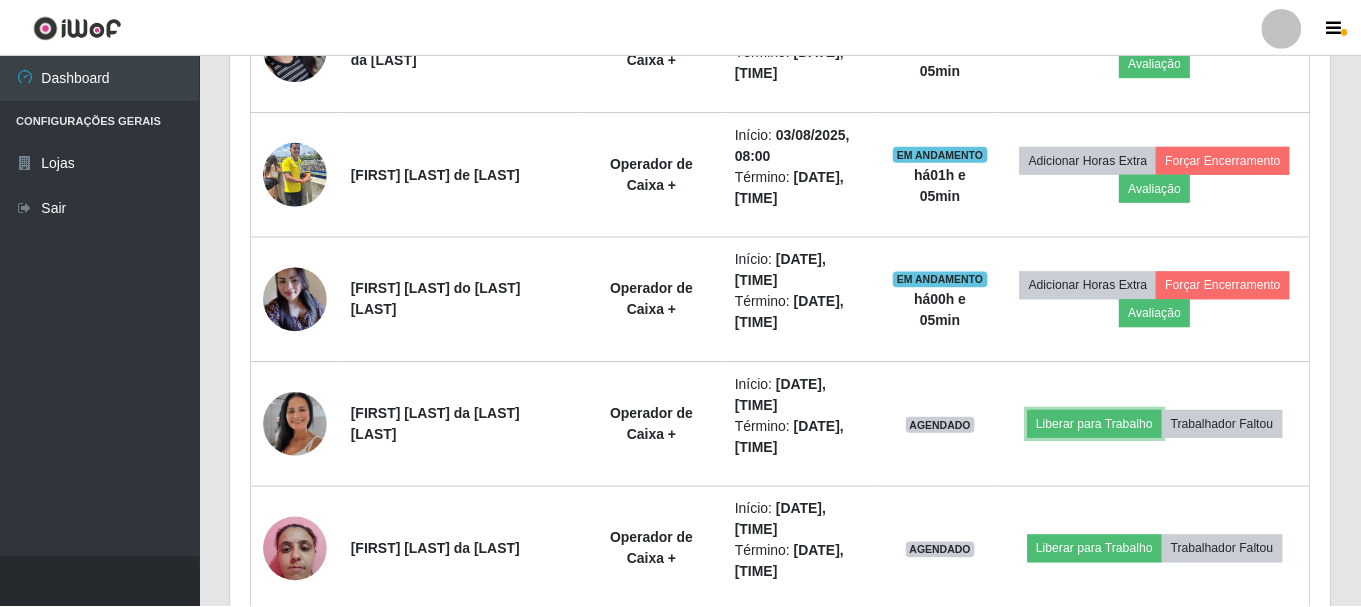 scroll, scrollTop: 999585, scrollLeft: 998901, axis: both 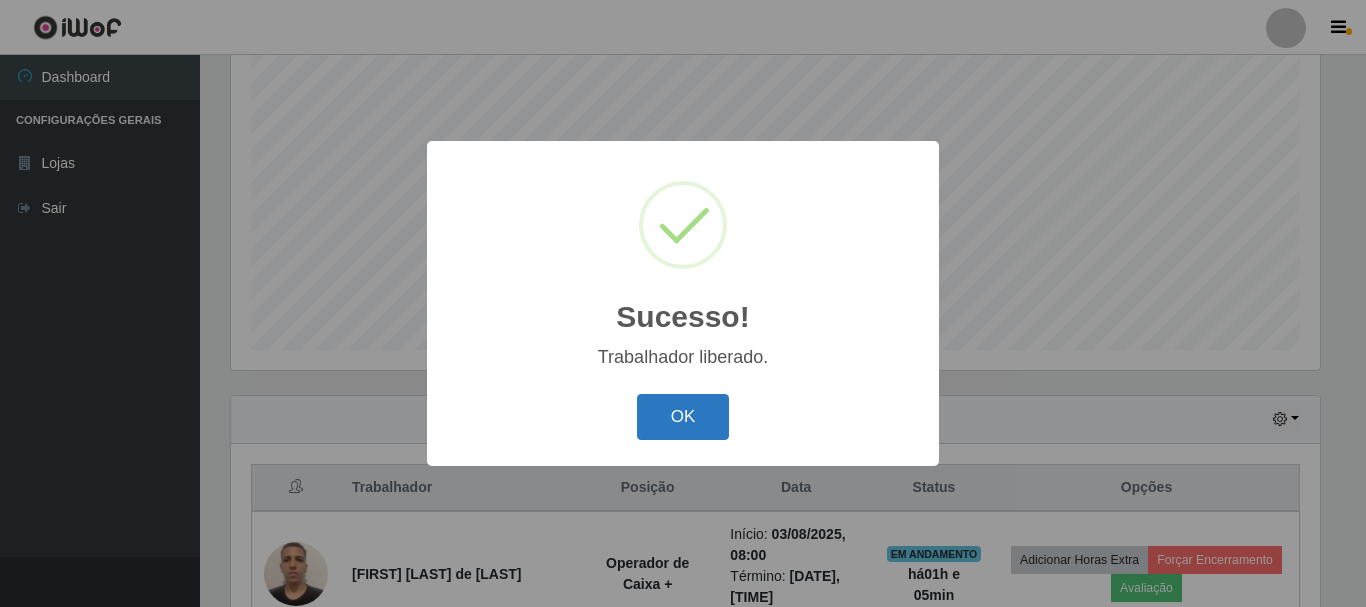 click on "OK" at bounding box center [683, 417] 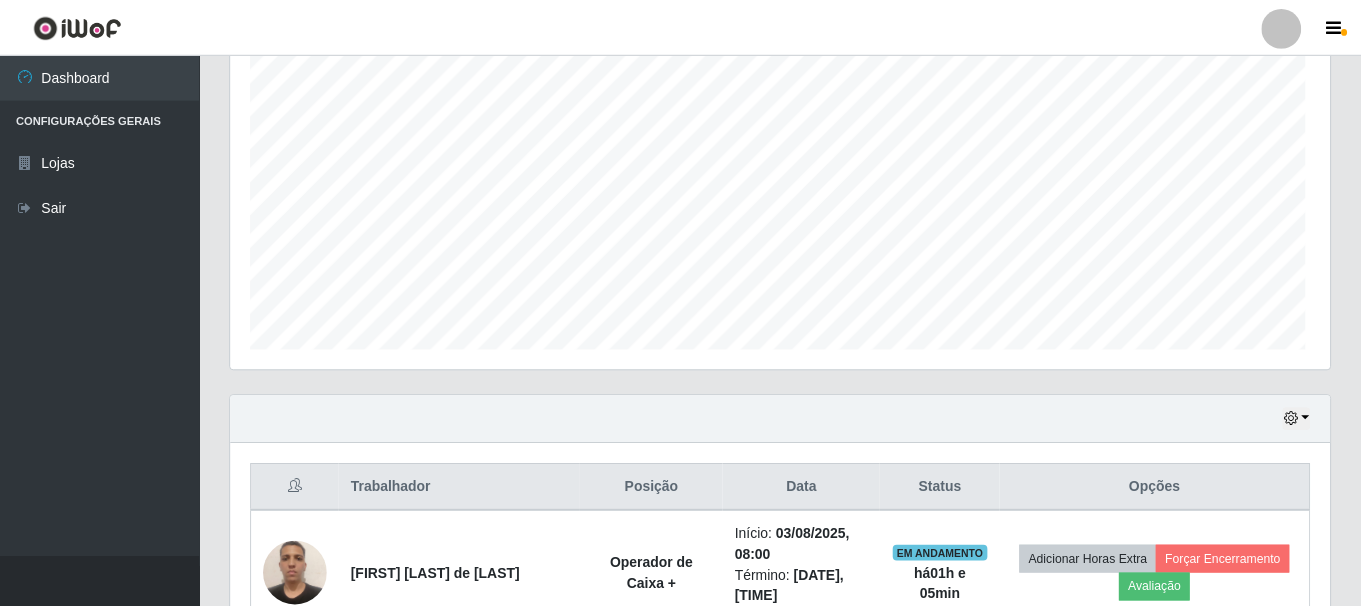 scroll, scrollTop: 999585, scrollLeft: 998901, axis: both 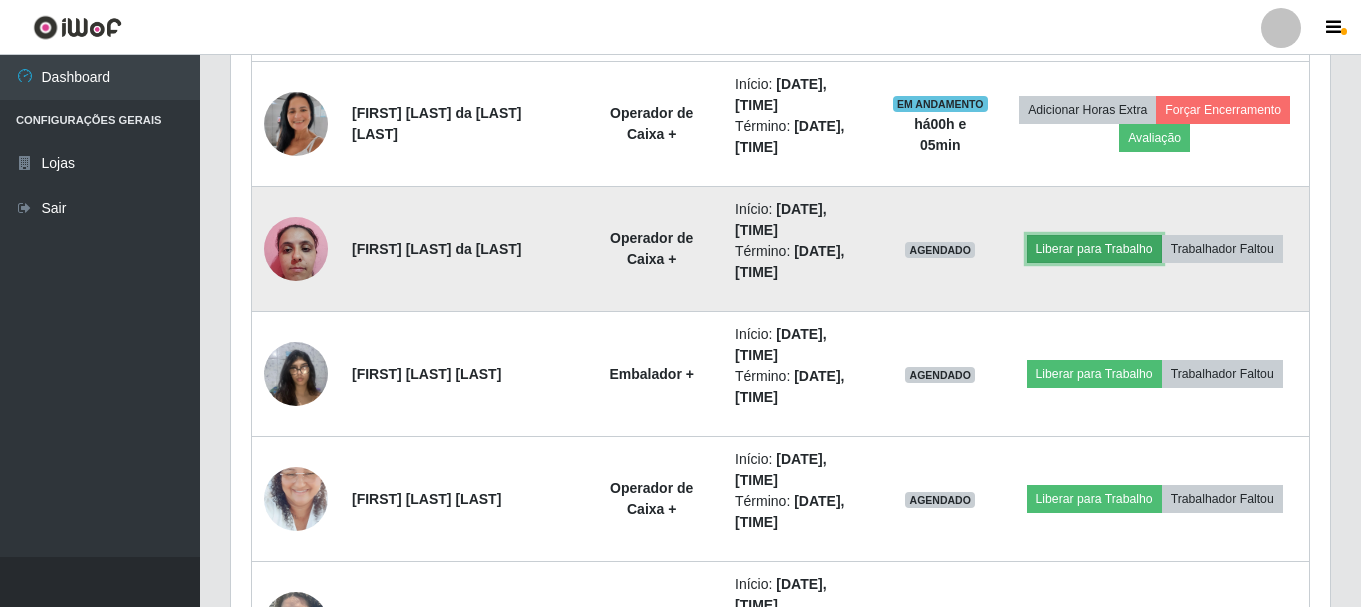 click on "Liberar para Trabalho" at bounding box center [1094, 249] 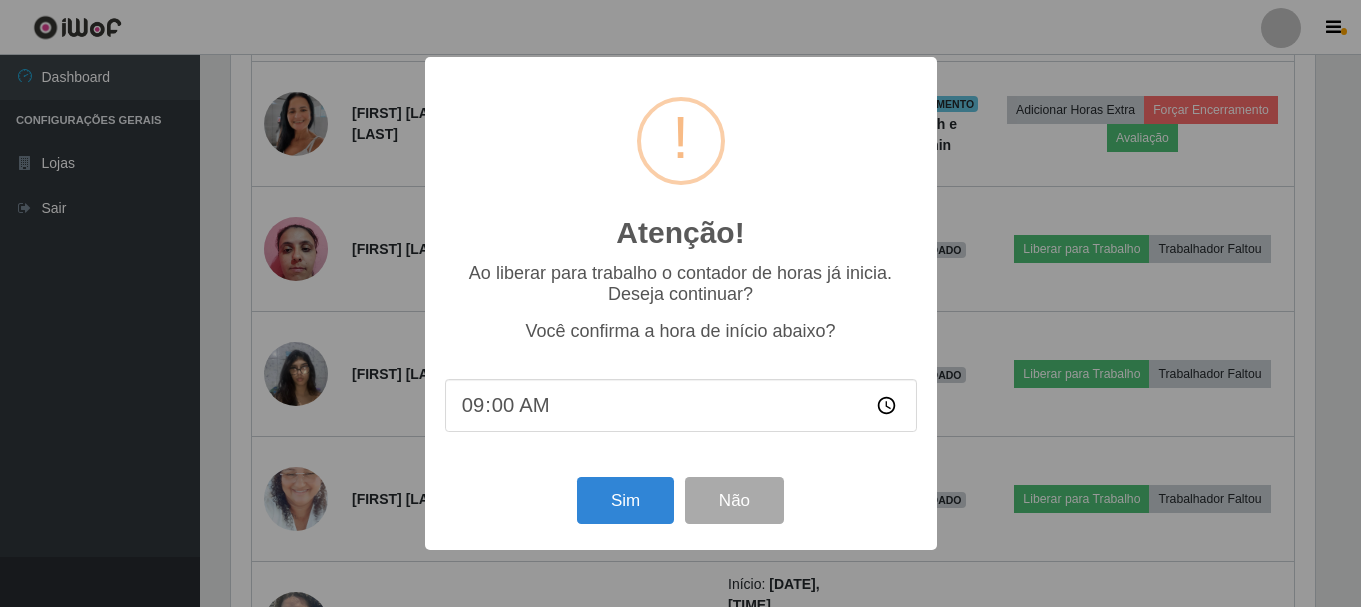 scroll, scrollTop: 999585, scrollLeft: 998911, axis: both 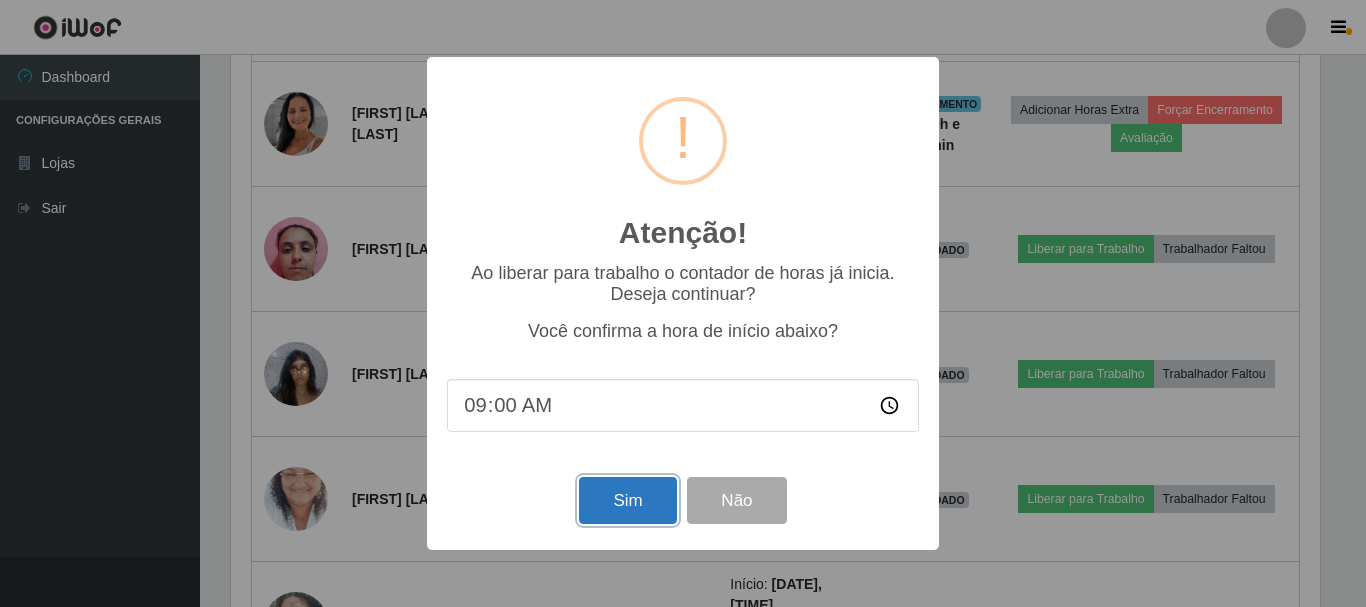 click on "Sim" at bounding box center (627, 500) 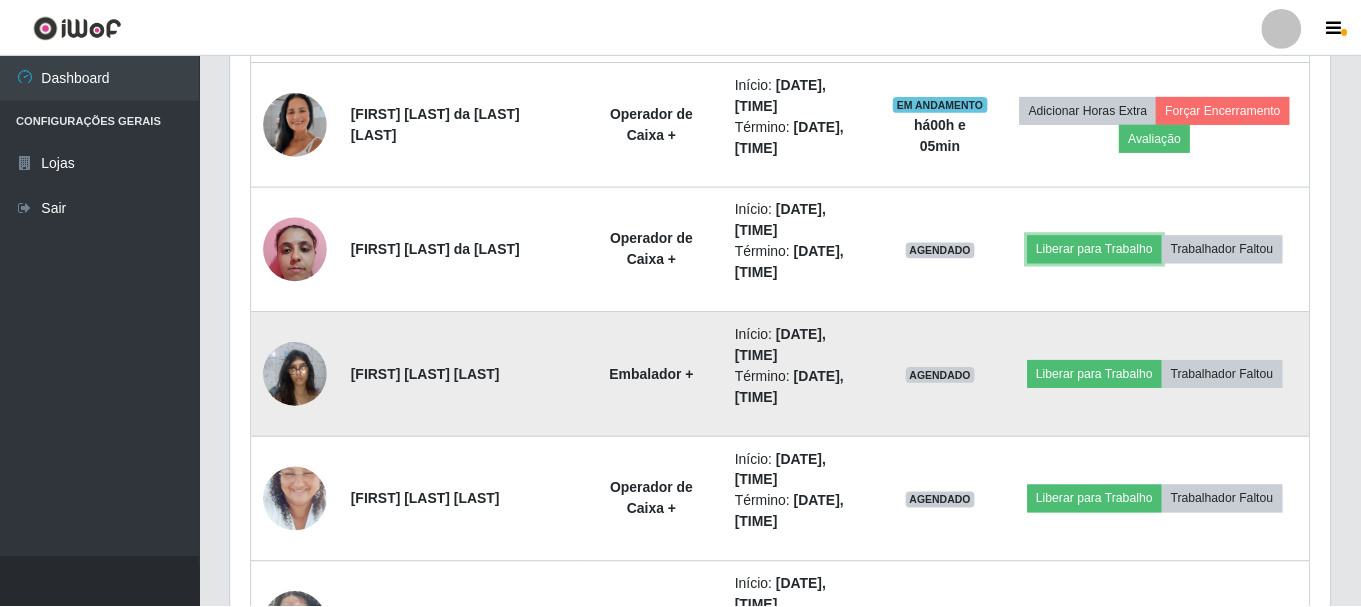 scroll, scrollTop: 999585, scrollLeft: 998901, axis: both 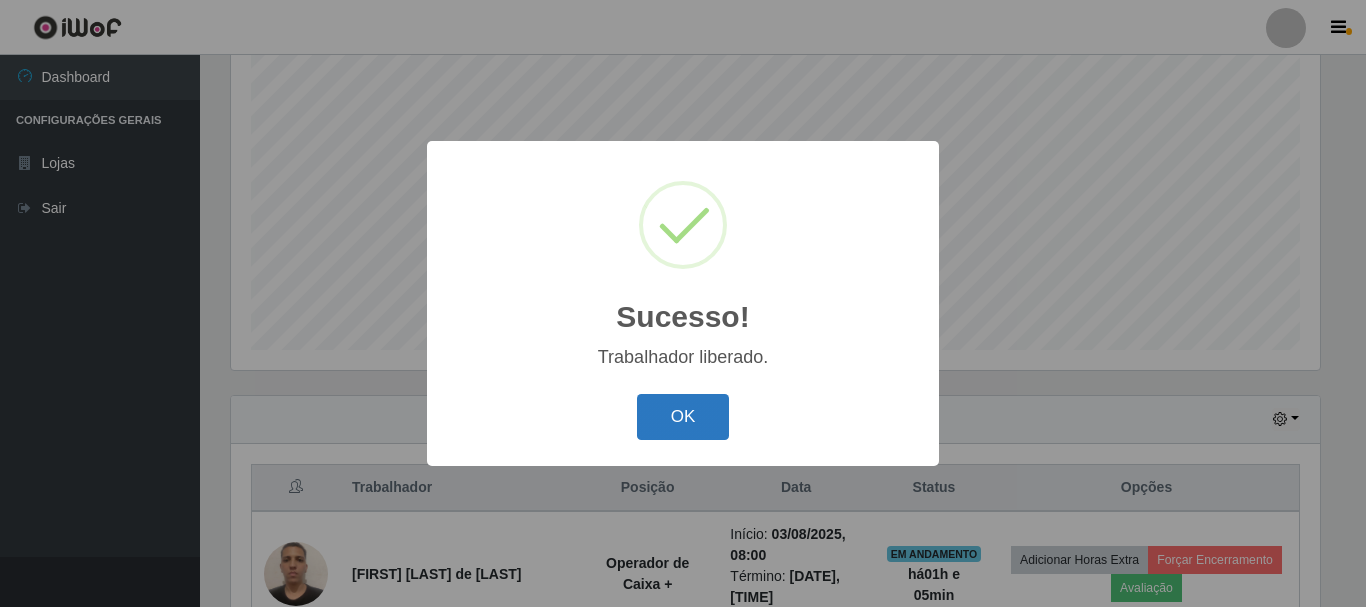 click on "OK" at bounding box center (683, 417) 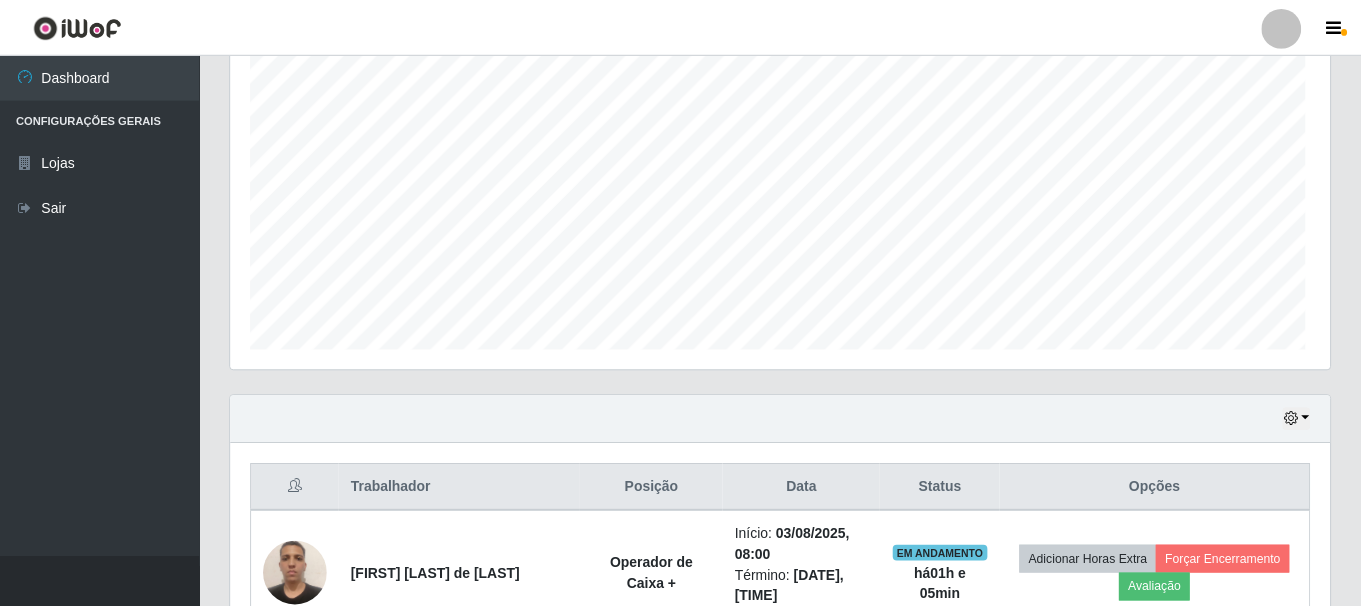 scroll, scrollTop: 490, scrollLeft: 0, axis: vertical 